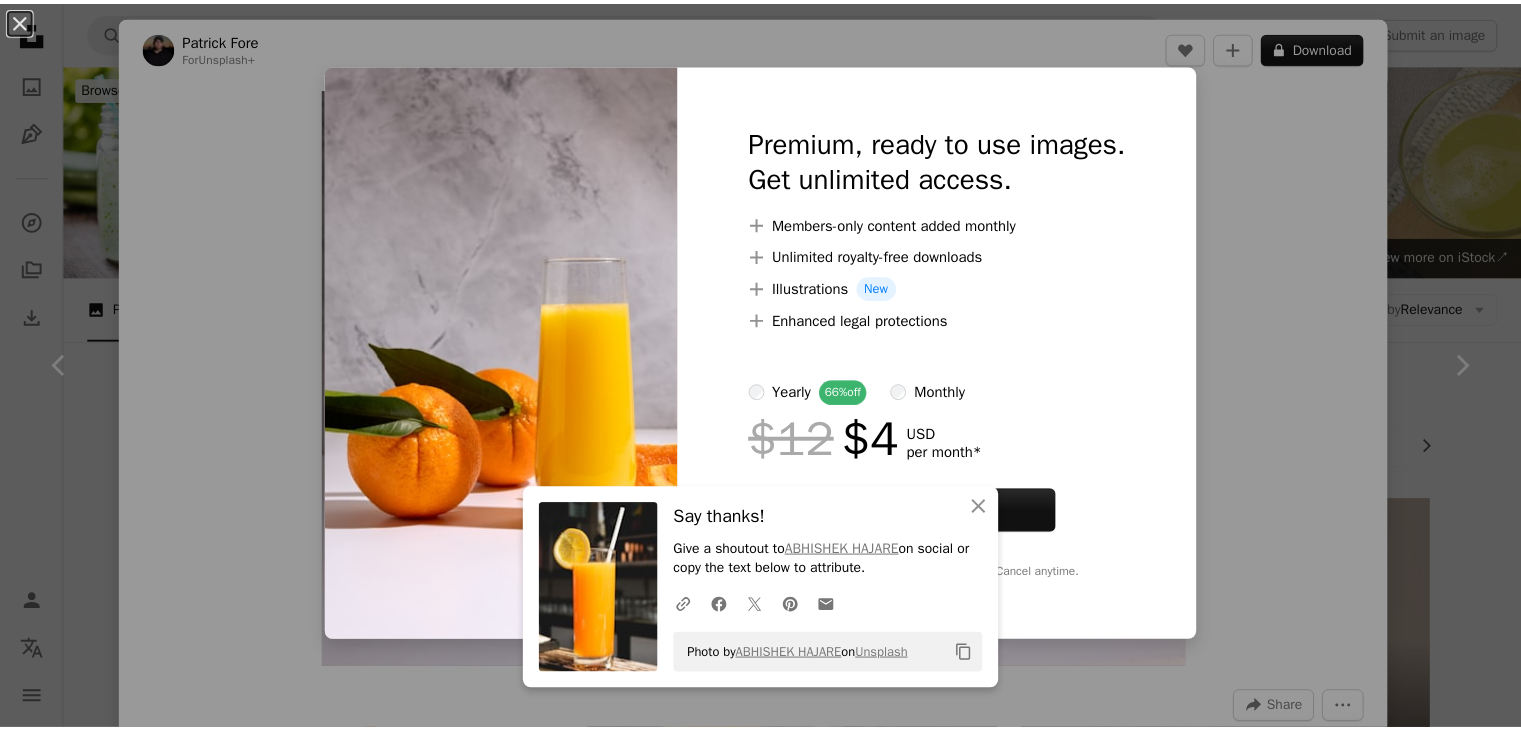 scroll, scrollTop: 1000, scrollLeft: 0, axis: vertical 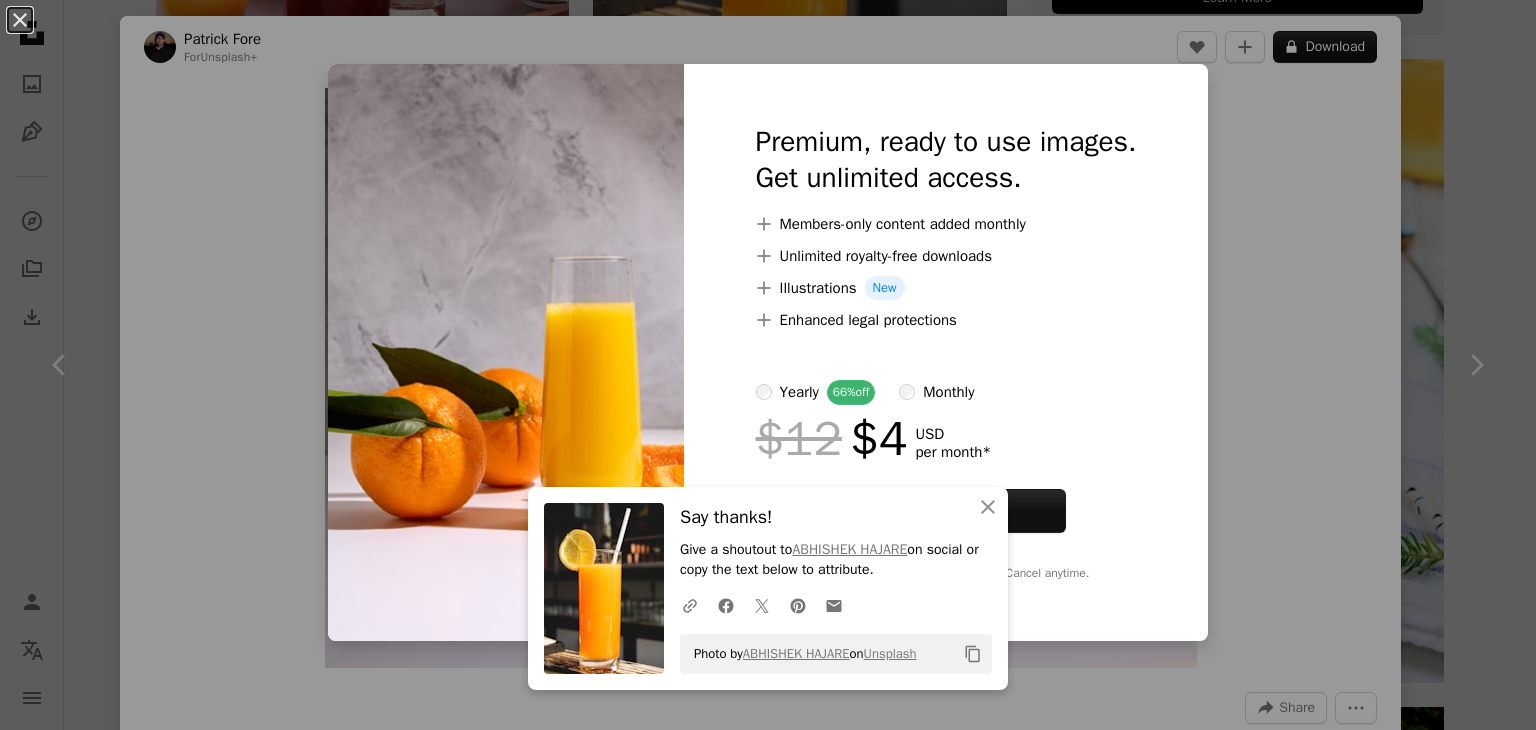 click on "An X shape An X shape Close Say thanks! Give a shoutout to  ABHISHEK HAJARE  on social or copy the text below to attribute. A URL sharing icon (chains) Facebook icon X (formerly Twitter) icon Pinterest icon An envelope Photo by  ABHISHEK HAJARE  on  Unsplash
Copy content Premium, ready to use images. Get unlimited access. A plus sign Members-only content added monthly A plus sign Unlimited royalty-free downloads A plus sign Illustrations  New A plus sign Enhanced legal protections yearly 66%  off monthly $12   $4 USD per month * Get  Unsplash+ * When paid annually, billed upfront  $48 Taxes where applicable. Renews automatically. Cancel anytime." at bounding box center (768, 365) 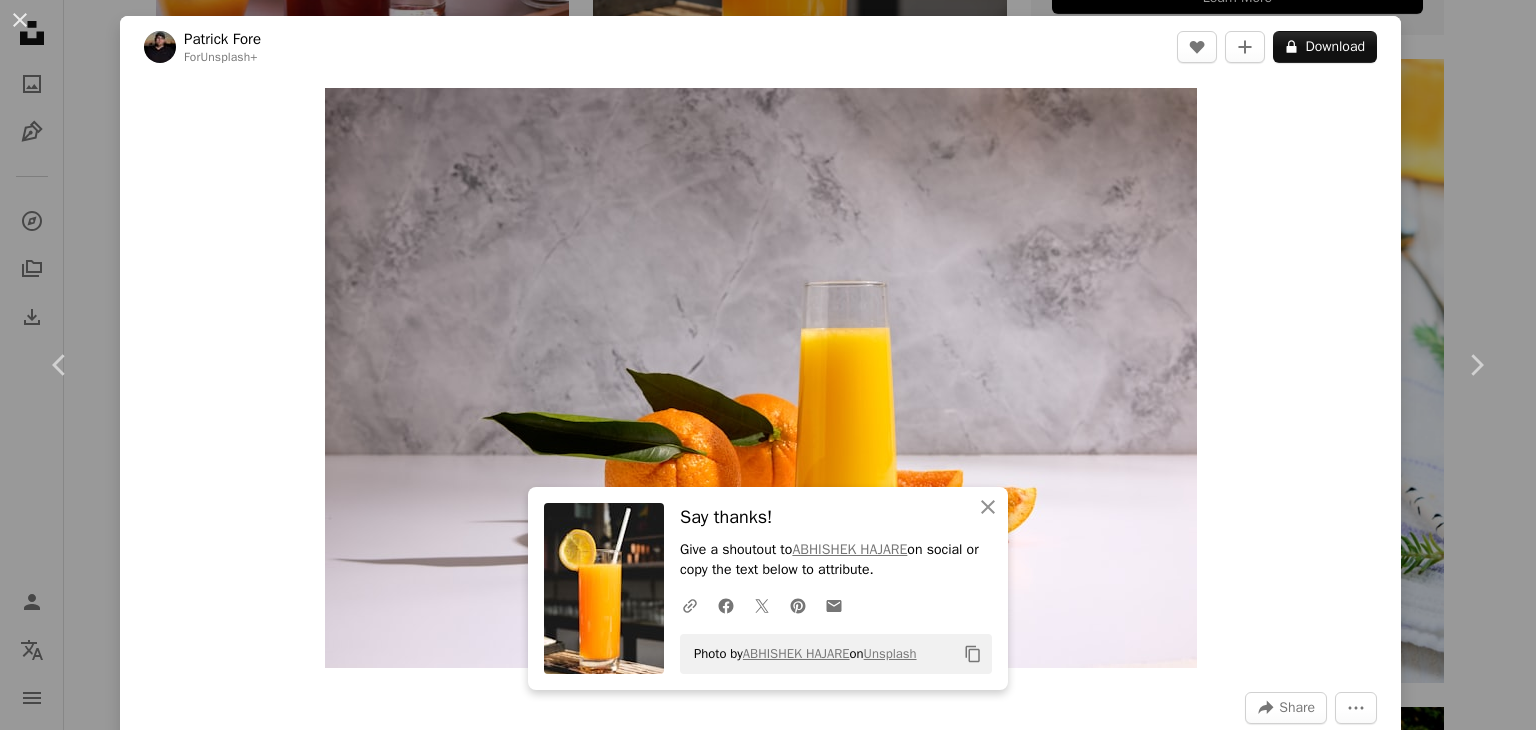 click on "An X shape Chevron left Chevron right An X shape Close Say thanks! Give a shoutout to  ABHISHEK HAJARE  on social or copy the text below to attribute. A URL sharing icon (chains) Facebook icon X (formerly Twitter) icon Pinterest icon An envelope Photo by  ABHISHEK HAJARE  on  Unsplash
Copy content Premium, ready to use images. Get unlimited access. A plus sign Members-only content added monthly A plus sign Unlimited royalty-free downloads A plus sign Illustrations  New A plus sign Enhanced legal protections yearly 66%  off monthly $12   $4 USD per month * Get  Unsplash+ * When paid annually, billed upfront  $48 Taxes where applicable. Renews automatically. Cancel anytime." at bounding box center [768, 365] 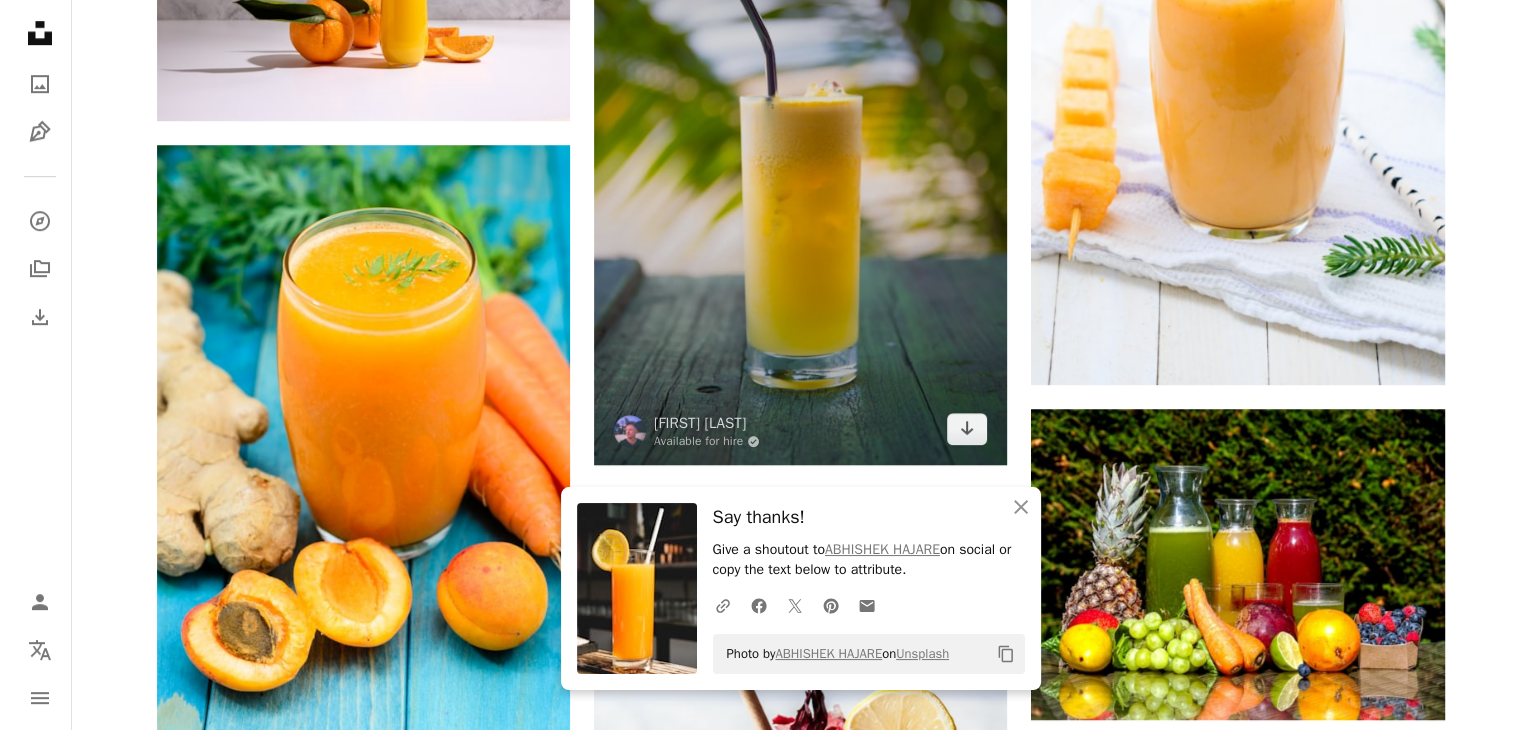 scroll, scrollTop: 1300, scrollLeft: 0, axis: vertical 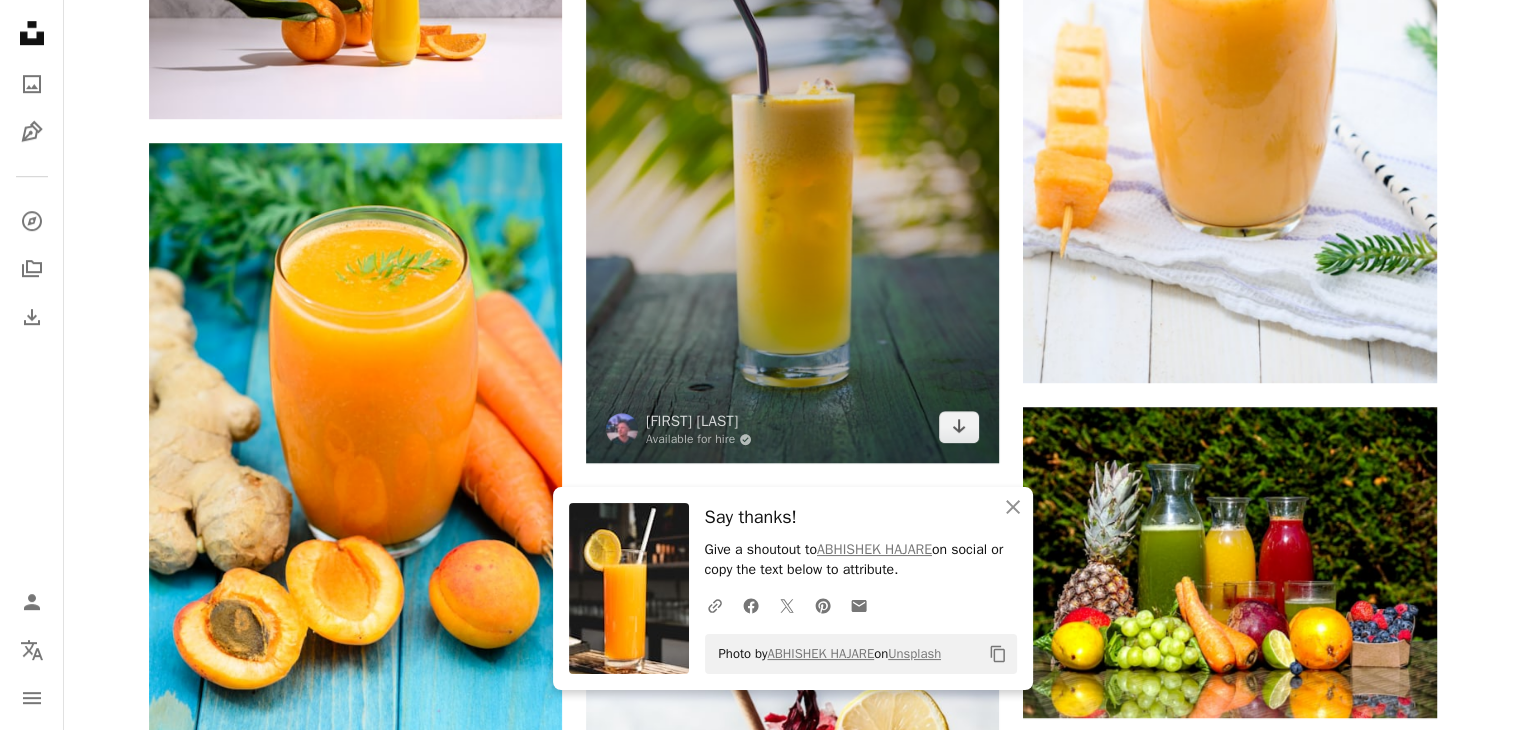 click at bounding box center [792, 153] 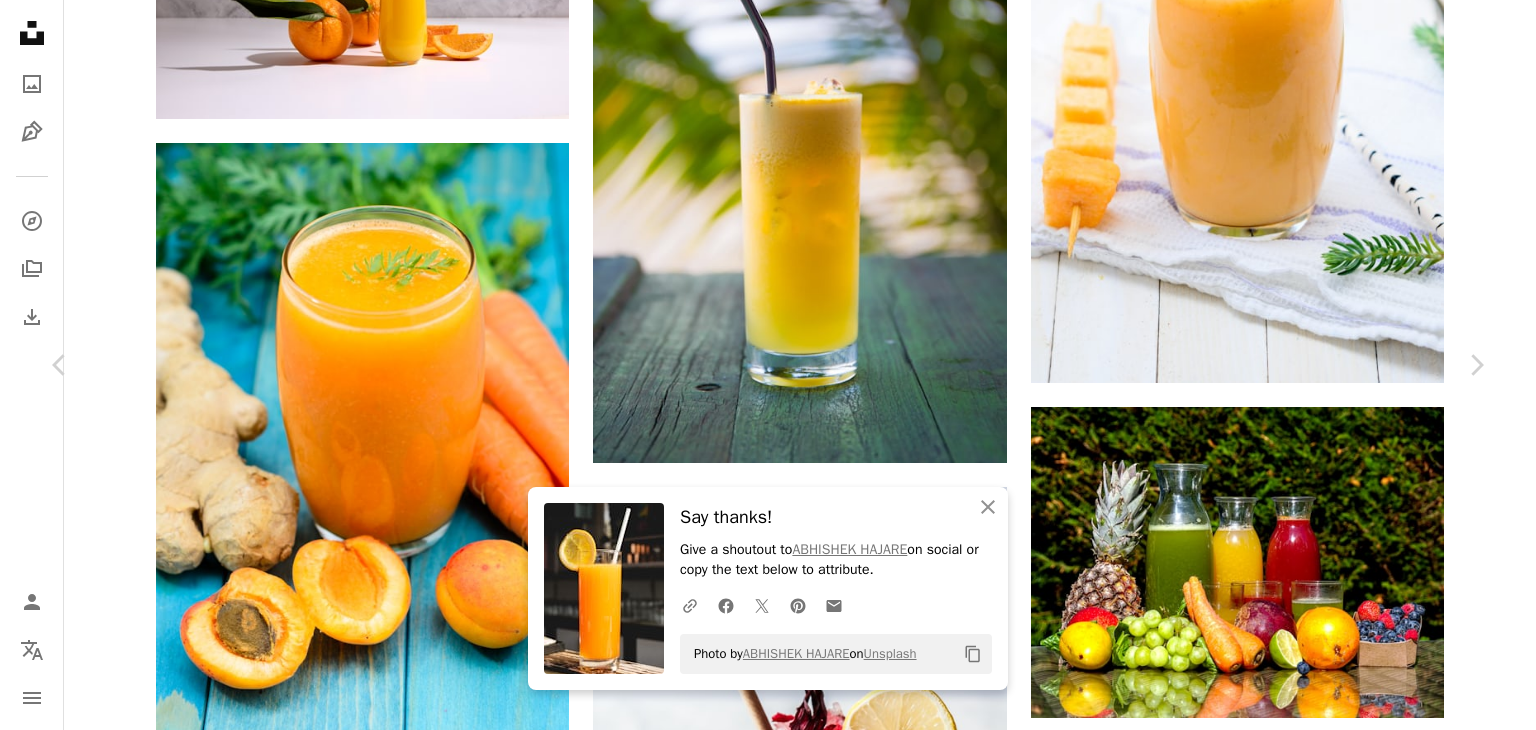 click on "Chevron down" 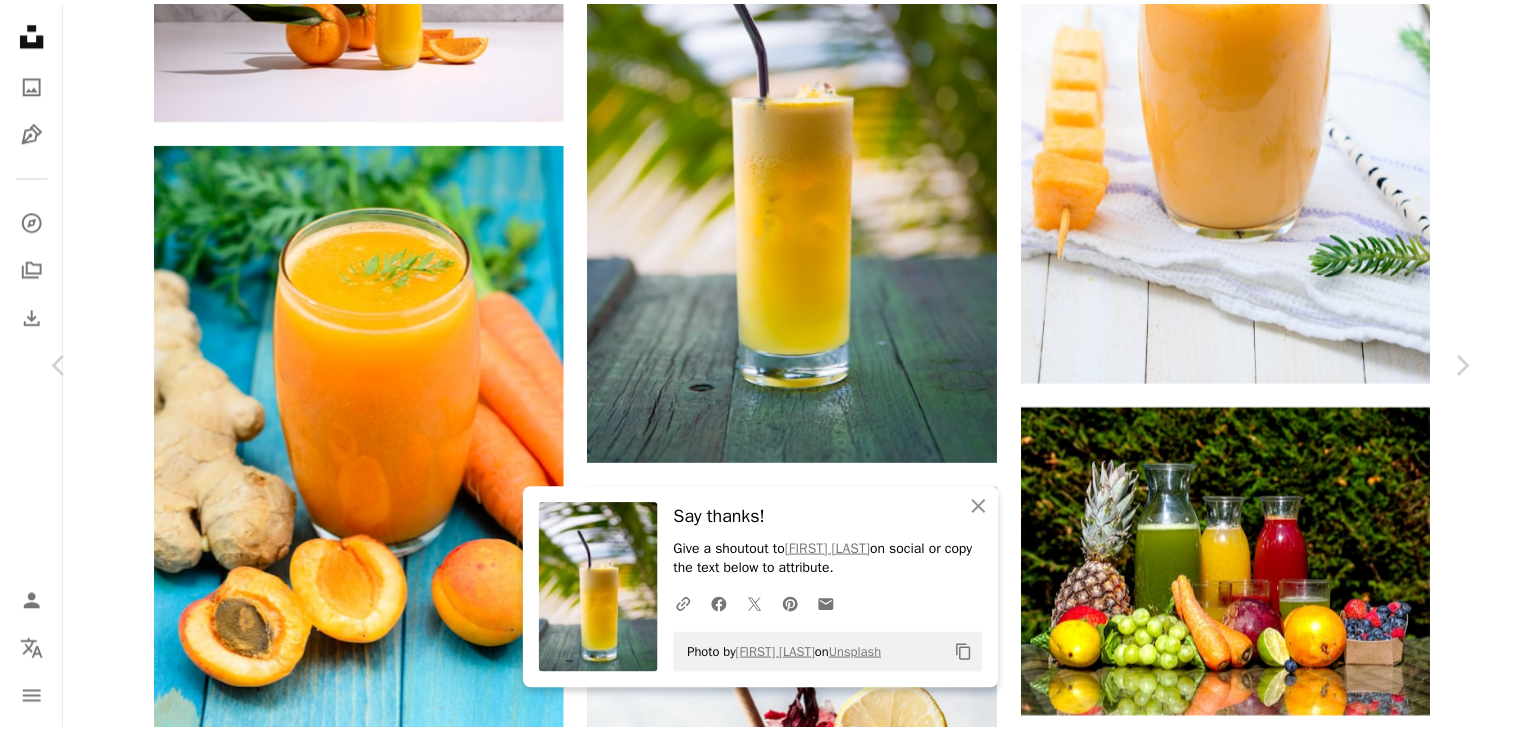 scroll, scrollTop: 1100, scrollLeft: 0, axis: vertical 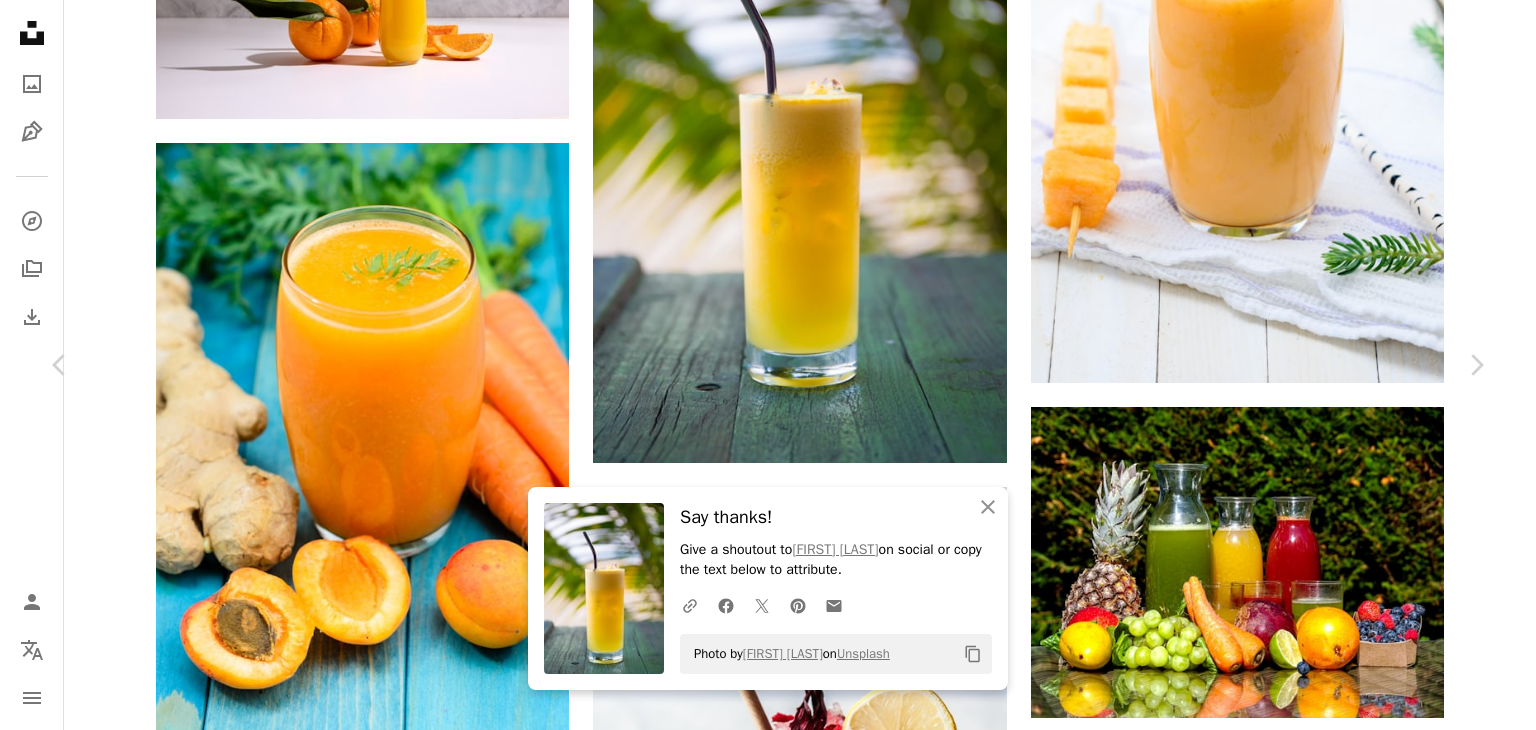 click on "An X shape Chevron left Chevron right An X shape Close Say thanks! Give a shoutout to  [NAME] [LAST]  on social or copy the text below to attribute. A URL sharing icon (chains) Facebook icon X (formerly Twitter) icon Pinterest icon An envelope Photo by  [NAME] [LAST]  on  Unsplash
Copy content [NAME] [LAST] Available for hire A checkmark inside of a circle A heart A plus sign Download free Chevron down Zoom in Views 11,186,844 Downloads 57,789 Featured in Photos ,  Food & Drink A forward-right arrow Share Info icon Info More Actions It’s time we switch to healthier and more environmentally friendly alternatives. A map marker Cherating, Balok, Malaysia Calendar outlined Published on  [DATE] Camera Canon, EOS 6D Safety Free to use under the  Unsplash License yellow glass malaysia drink tropical bokeh juice palm beverage closeup focused beach bar tall no plastic food beer cocktail alcohol beer glass Backgrounds Browse premium related images on iStock  |  Save 20% with code UNSPLASH20" at bounding box center [768, 4747] 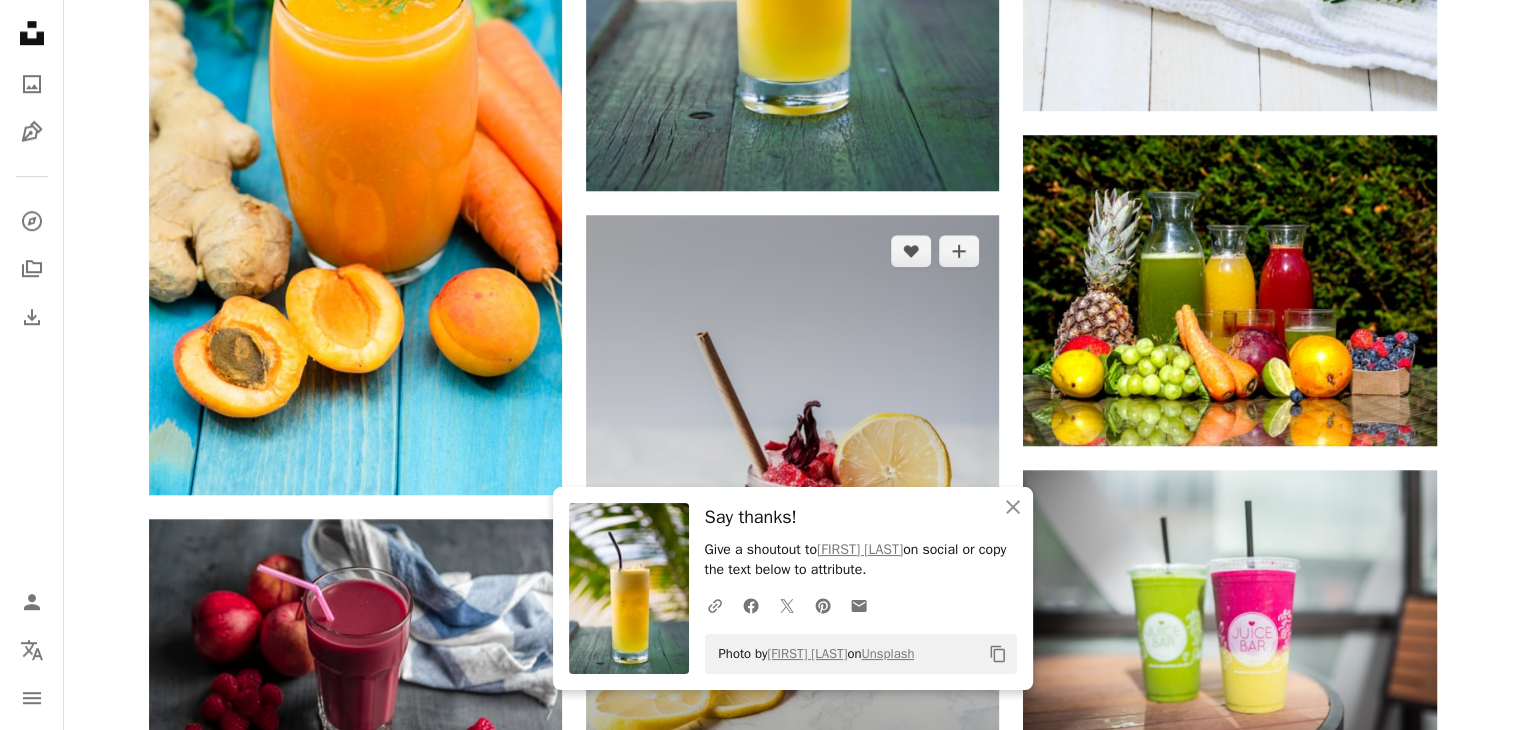 scroll, scrollTop: 1700, scrollLeft: 0, axis: vertical 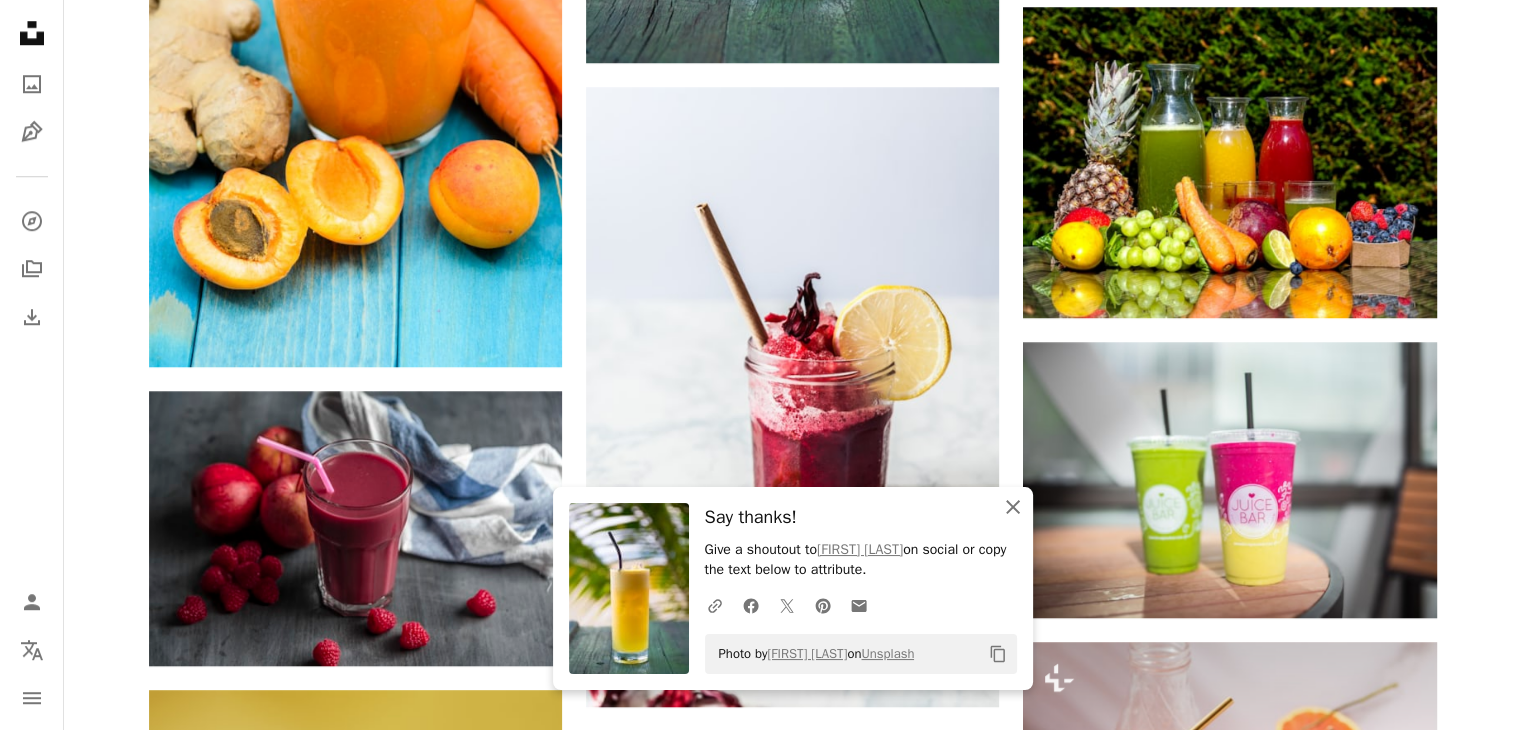 click on "An X shape" 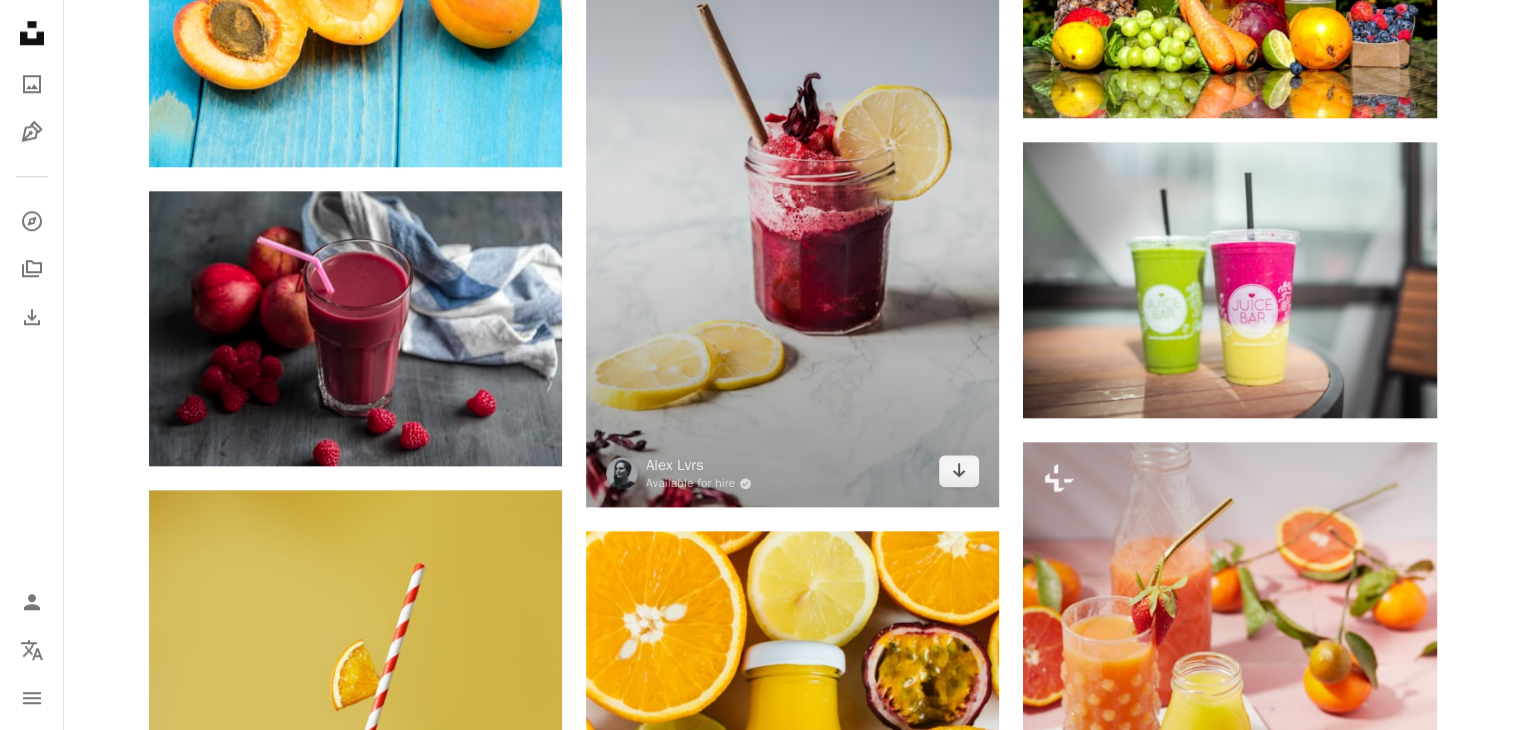 scroll, scrollTop: 1800, scrollLeft: 0, axis: vertical 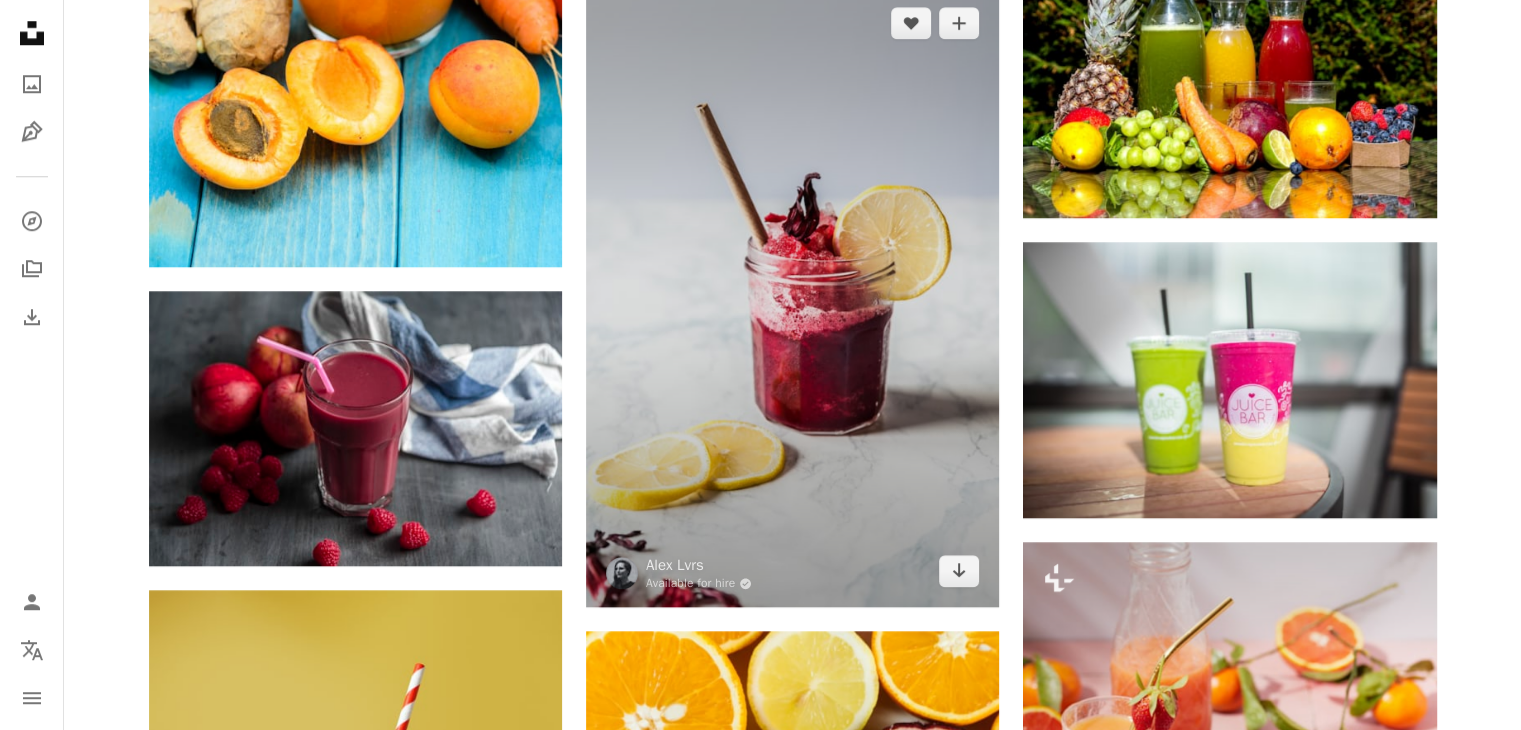 click at bounding box center (792, 297) 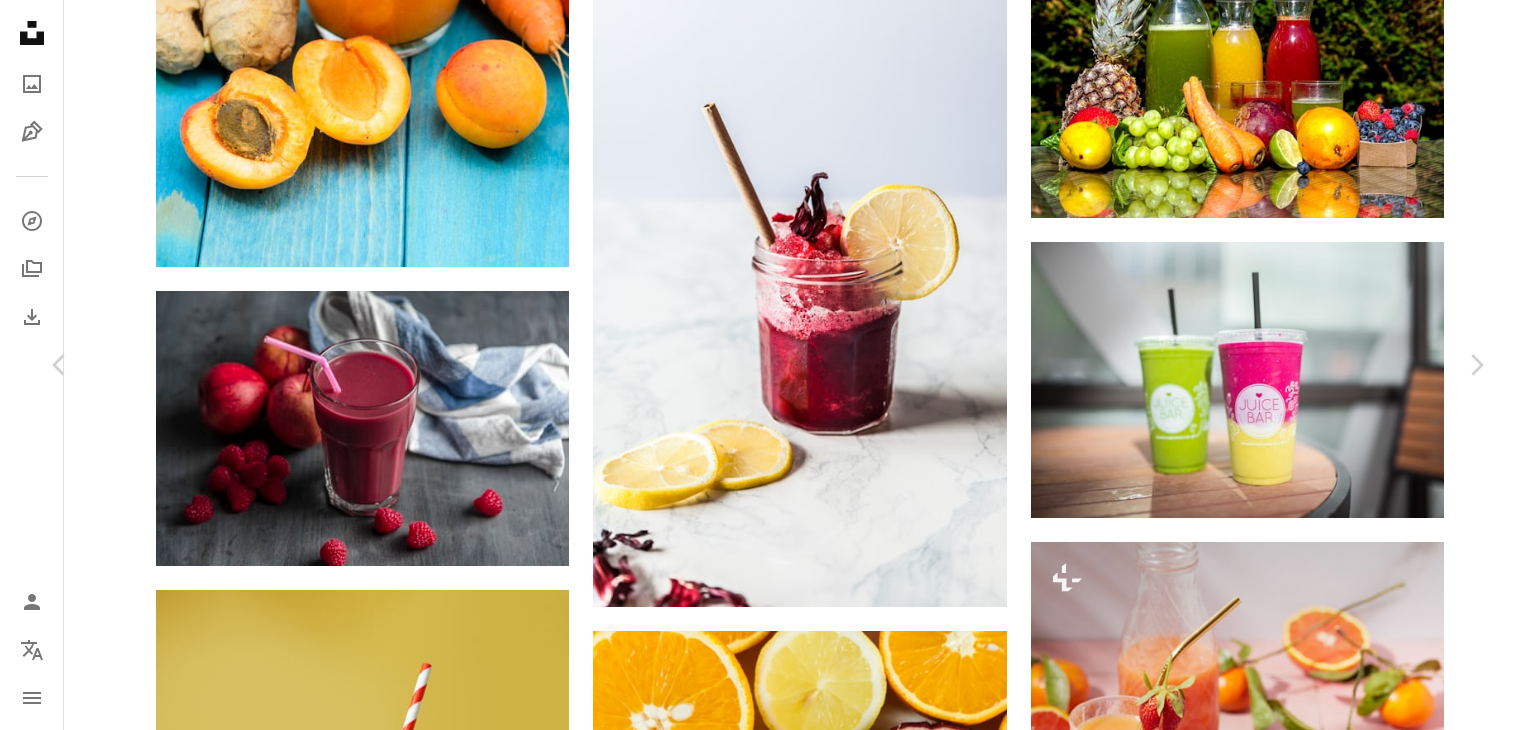 click on "Chevron down" 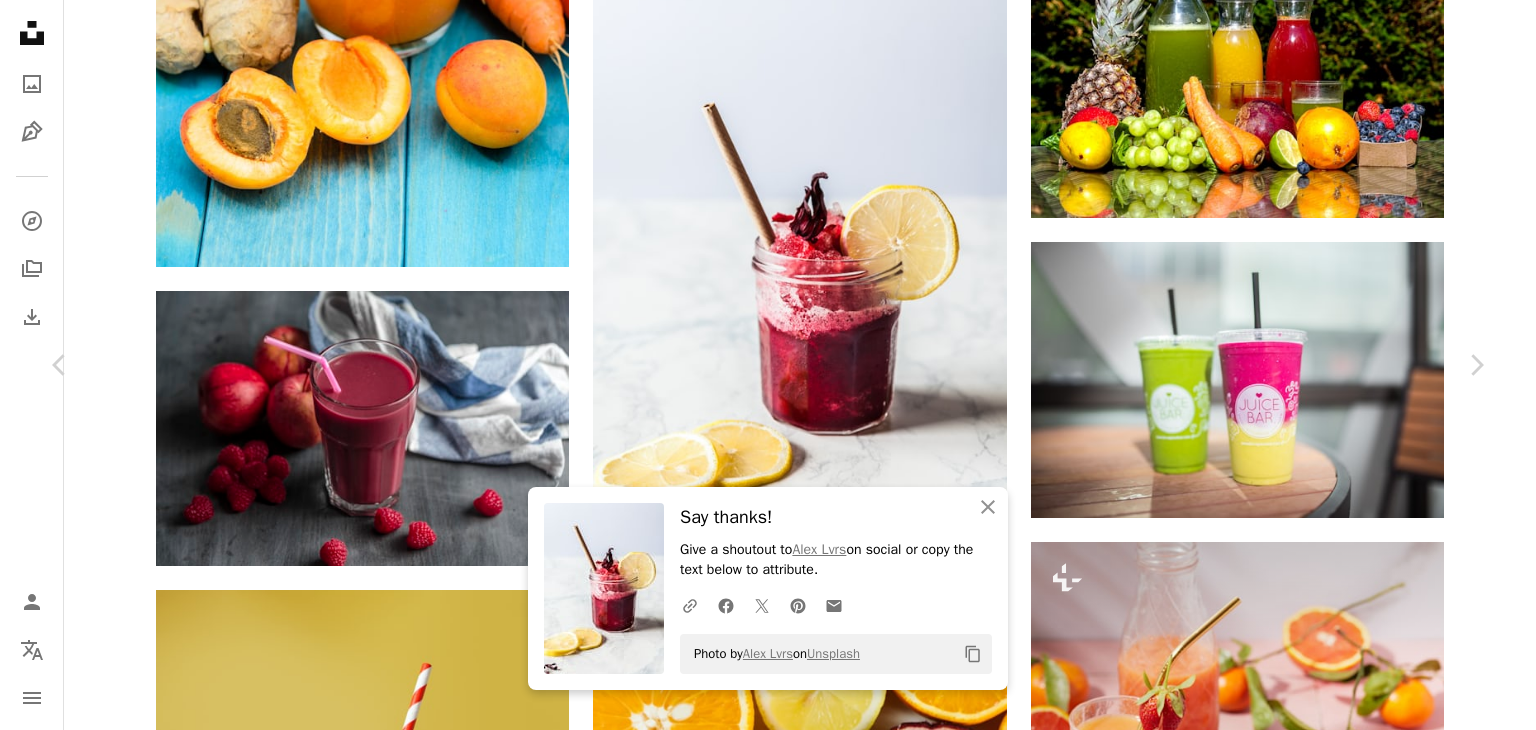 click on "An X shape Chevron left Chevron right An X shape Close Say thanks! Give a shoutout to  Alex Lvrs  on social or copy the text below to attribute. A URL sharing icon (chains) Facebook icon X (formerly Twitter) icon Pinterest icon An envelope Photo by  Alex Lvrs  on  Unsplash
Copy content Alex Lvrs Available for hire A checkmark inside of a circle A heart A plus sign Download free Chevron down Zoom in Views 17,041,030 Downloads 88,014 Featured in Photos ,  Health & Wellness ,  Food & Drink A forward-right arrow Share Info icon Info More Actions A map marker [CITY], [COUNTRY] Calendar outlined Published on  October 1, 2017 Camera Canon, EOS 5D Mark II Safety Free to use under the  Unsplash License food fruit health wellness marble ice glass cocktail lemon juice smoothie food and drink fresh jar eat holistic straw photography blog ireland Free images Browse premium related images on iStock  |  Save 20% with code UNSPLASH20 View more on iStock  ↗ Related images A heart A plus sign Nanette A heart A heart" at bounding box center [768, 4247] 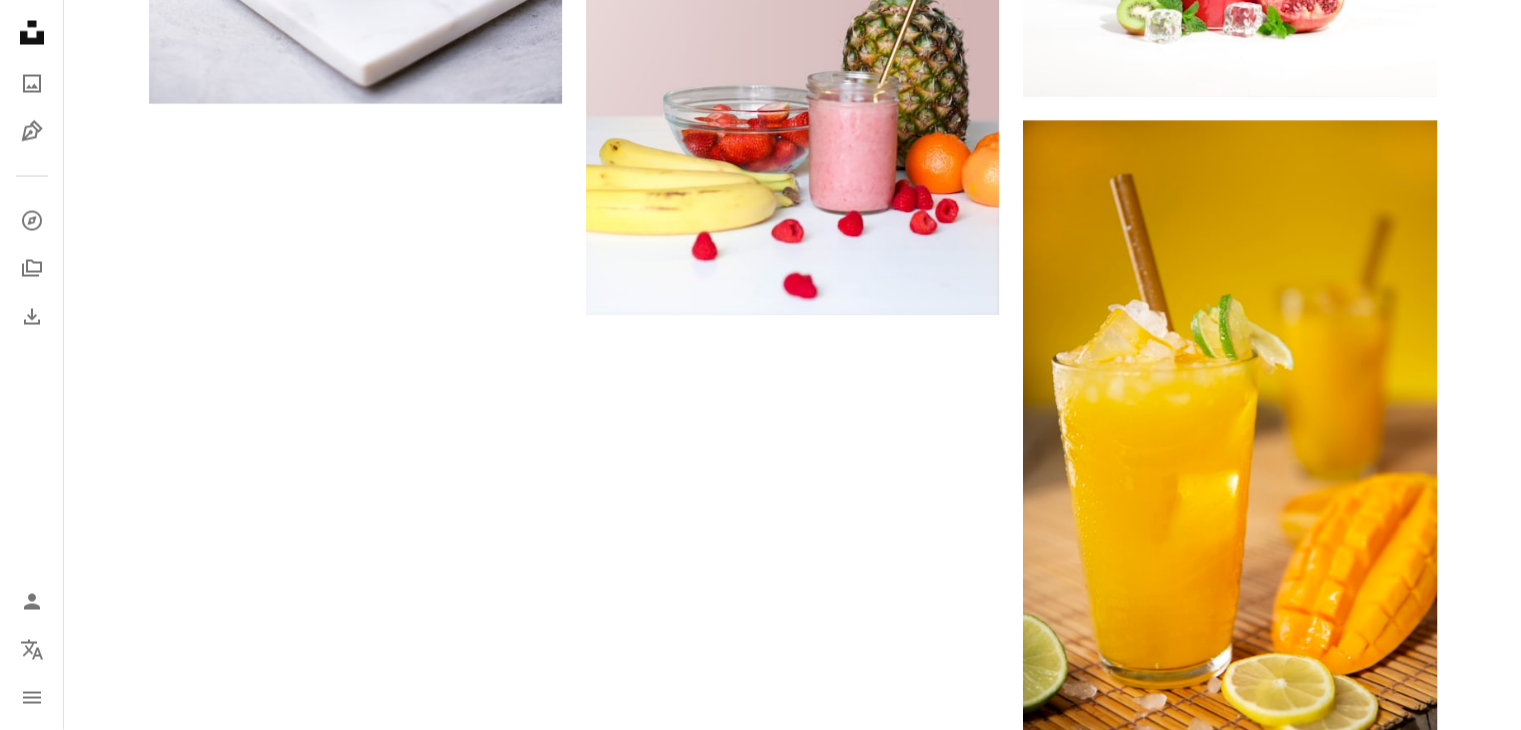 scroll, scrollTop: 4000, scrollLeft: 0, axis: vertical 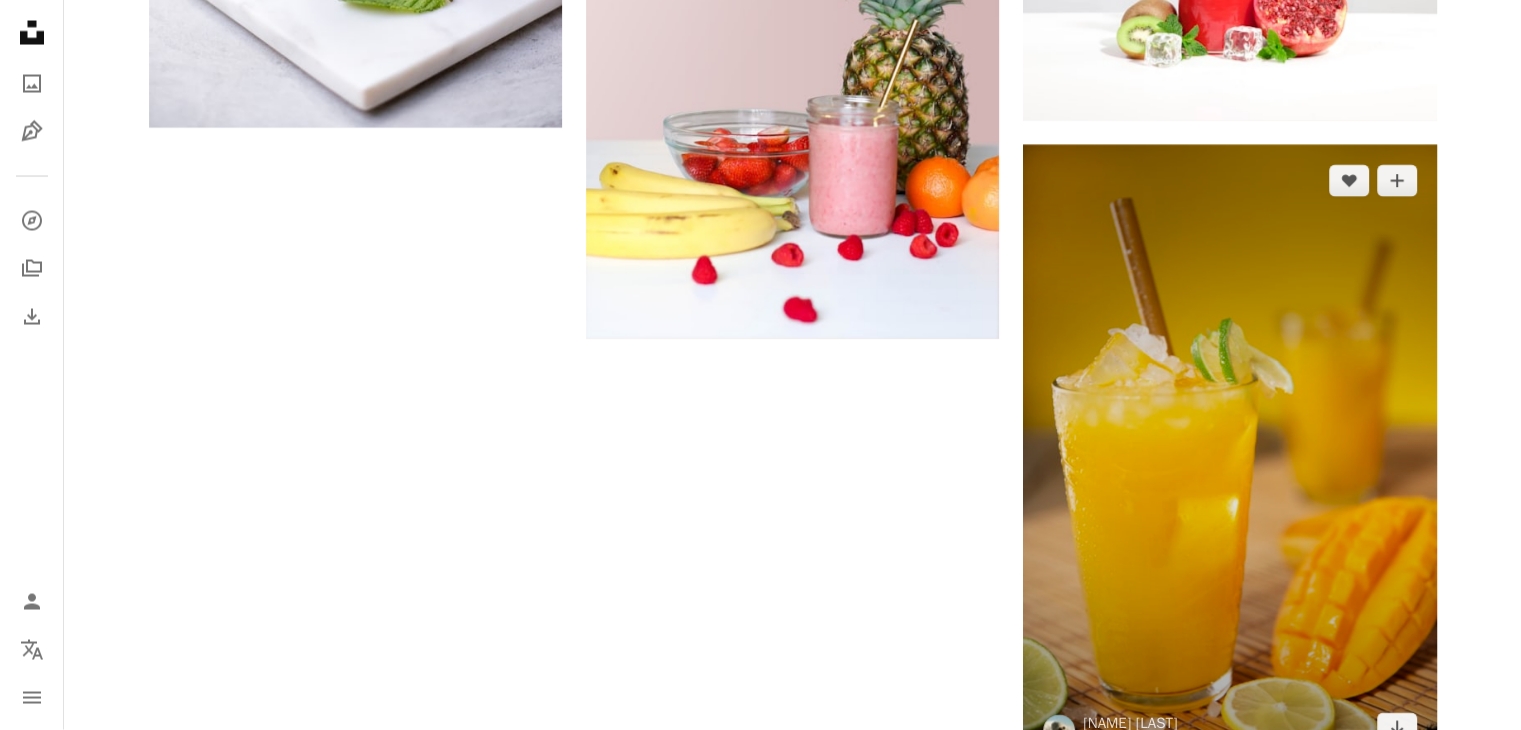 click at bounding box center [1229, 455] 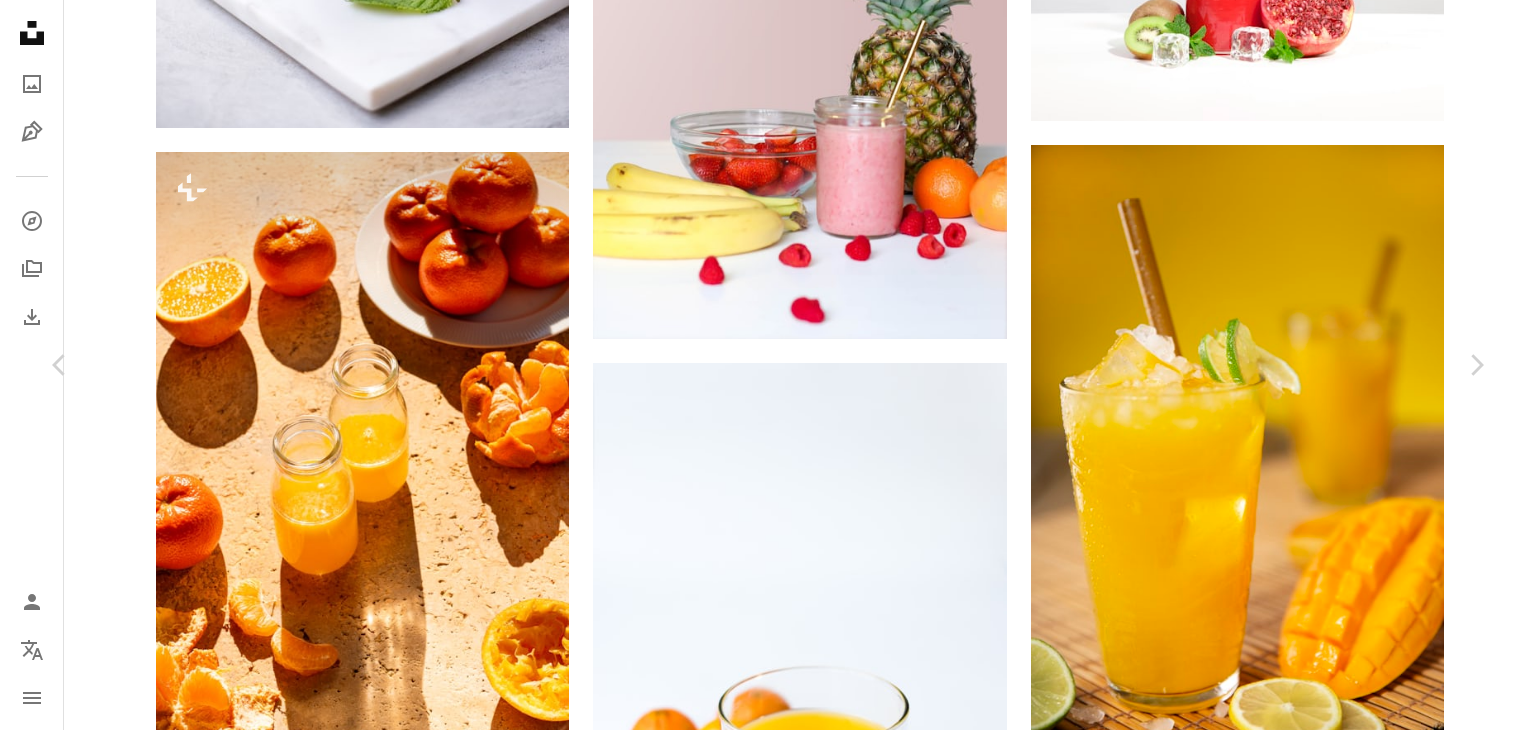 click on "Chevron down" 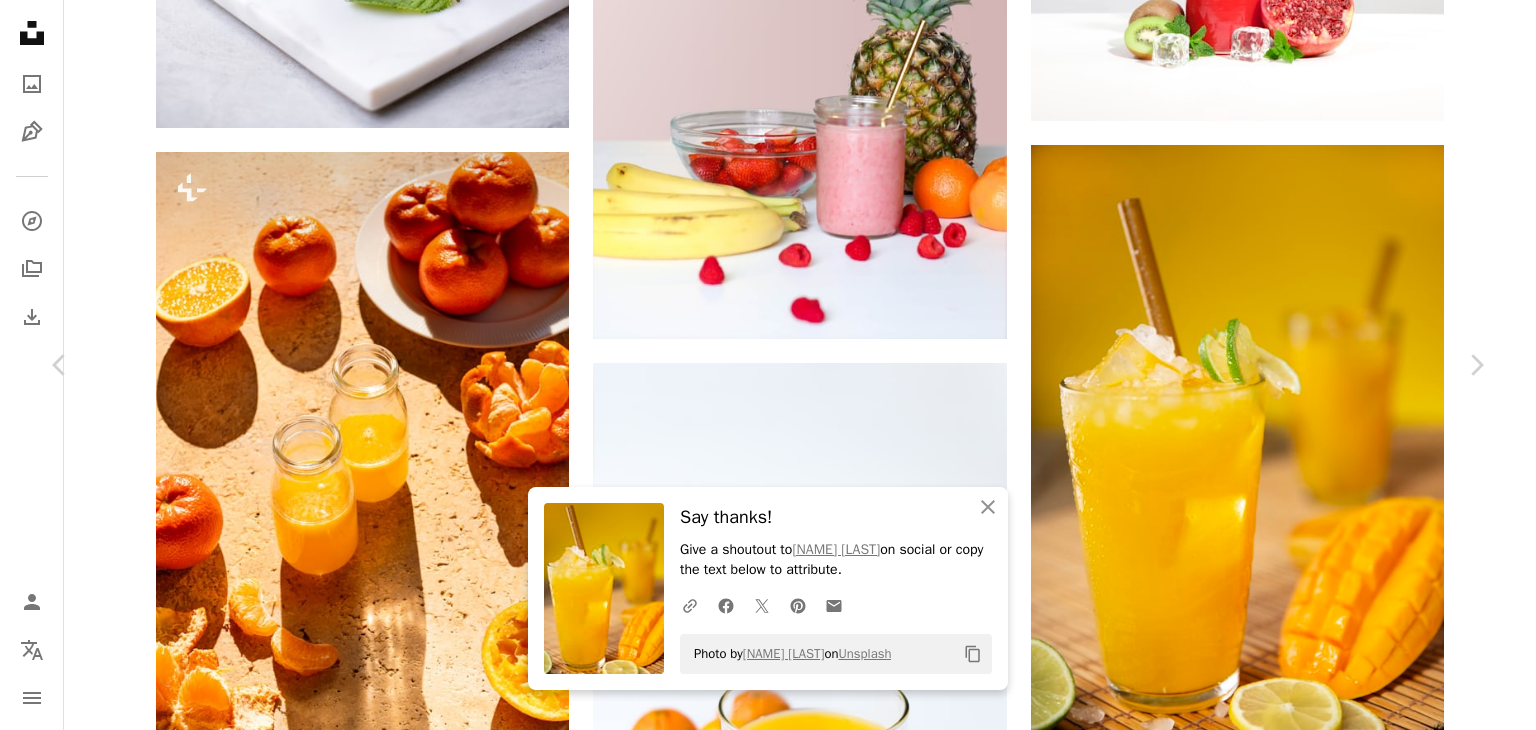 click on "An X shape Chevron left Chevron right An X shape Close Say thanks! Give a shoutout to  Sam Hojati  on social or copy the text below to attribute. A URL sharing icon (chains) Facebook icon X (formerly Twitter) icon Pinterest icon An envelope Photo by  Sam Hojati  on  Unsplash
Copy content Sam Hojati Available for hire A checkmark inside of a circle A heart A plus sign Download free Chevron down Zoom in Views 10,014,274 Downloads 61,407 A forward-right arrow Share Info icon Info More Actions cool drink Calendar outlined Published on  December 30, 2018 Camera Canon, EOS 5D Mark III Safety Free to use under the  Unsplash License yellow lemon mango mimosa food plant fruit beer cocktail drink alcohol juice beverage orange juice lemonade citrus fruit Creative Commons images Browse premium related images on iStock  |  Save 20% with code UNSPLASH20 View more on iStock  ↗ Related images A heart A plus sign [FIRST] [LAST] Available for hire A checkmark inside of a circle Arrow pointing down A heart A heart" at bounding box center (768, 5586) 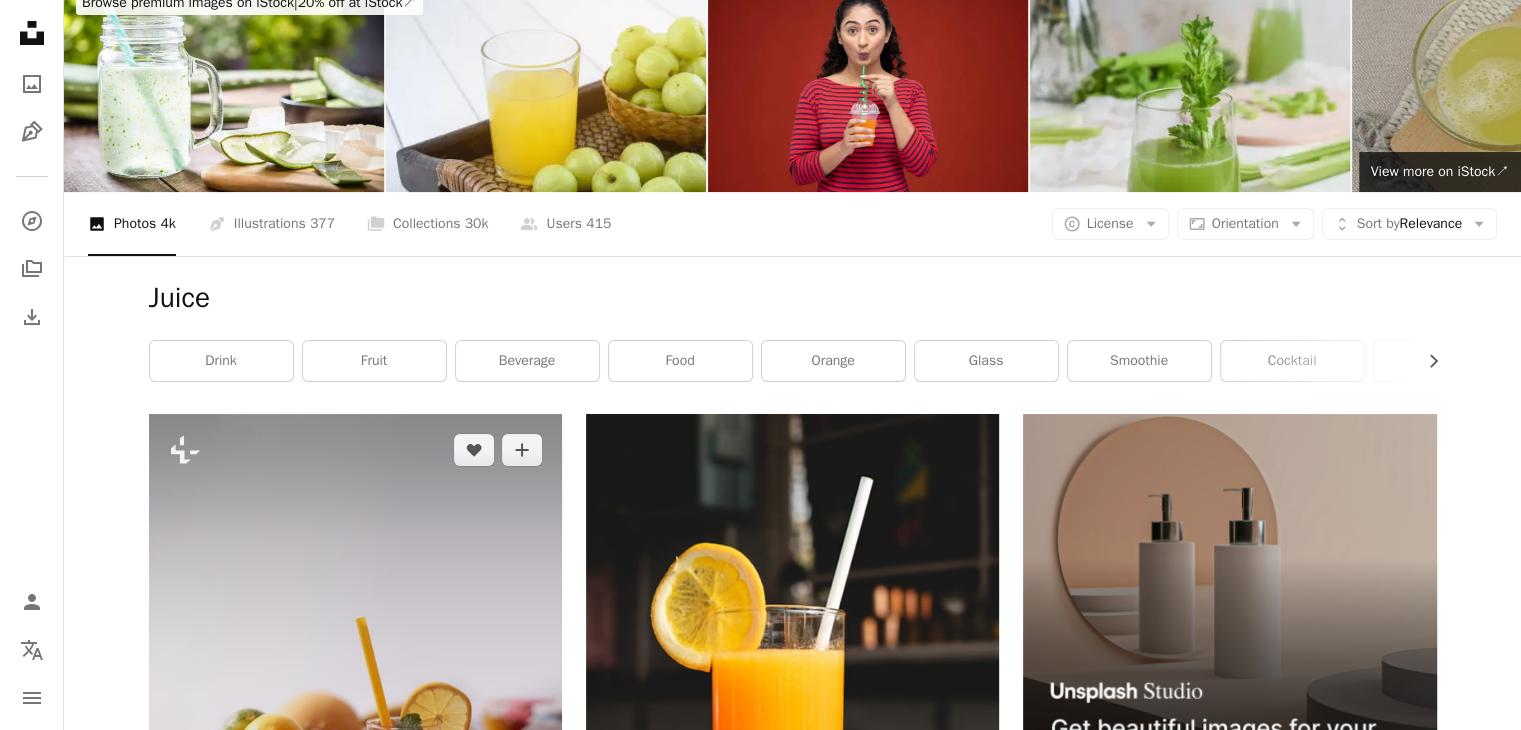 scroll, scrollTop: 0, scrollLeft: 0, axis: both 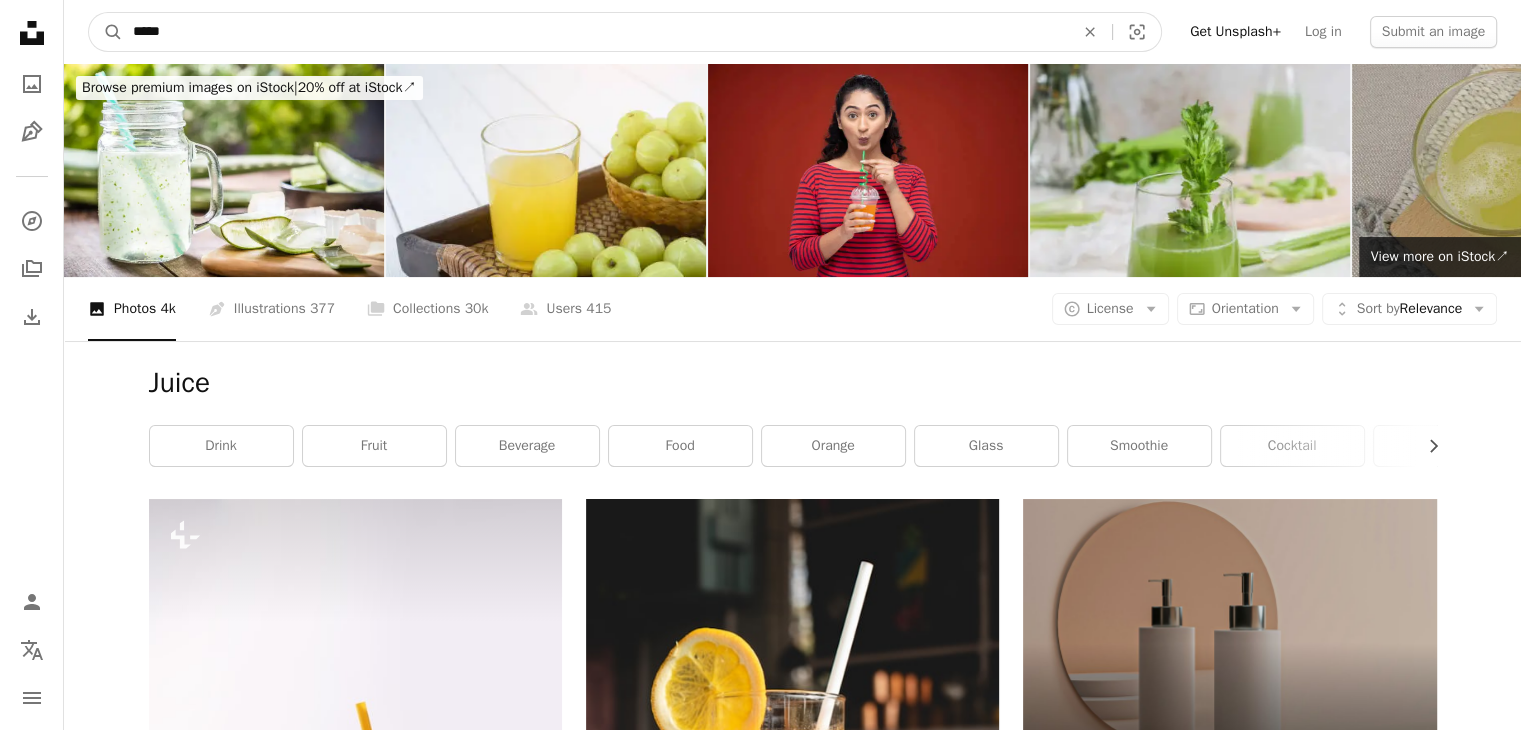 drag, startPoint x: 176, startPoint y: 26, endPoint x: 64, endPoint y: 30, distance: 112.0714 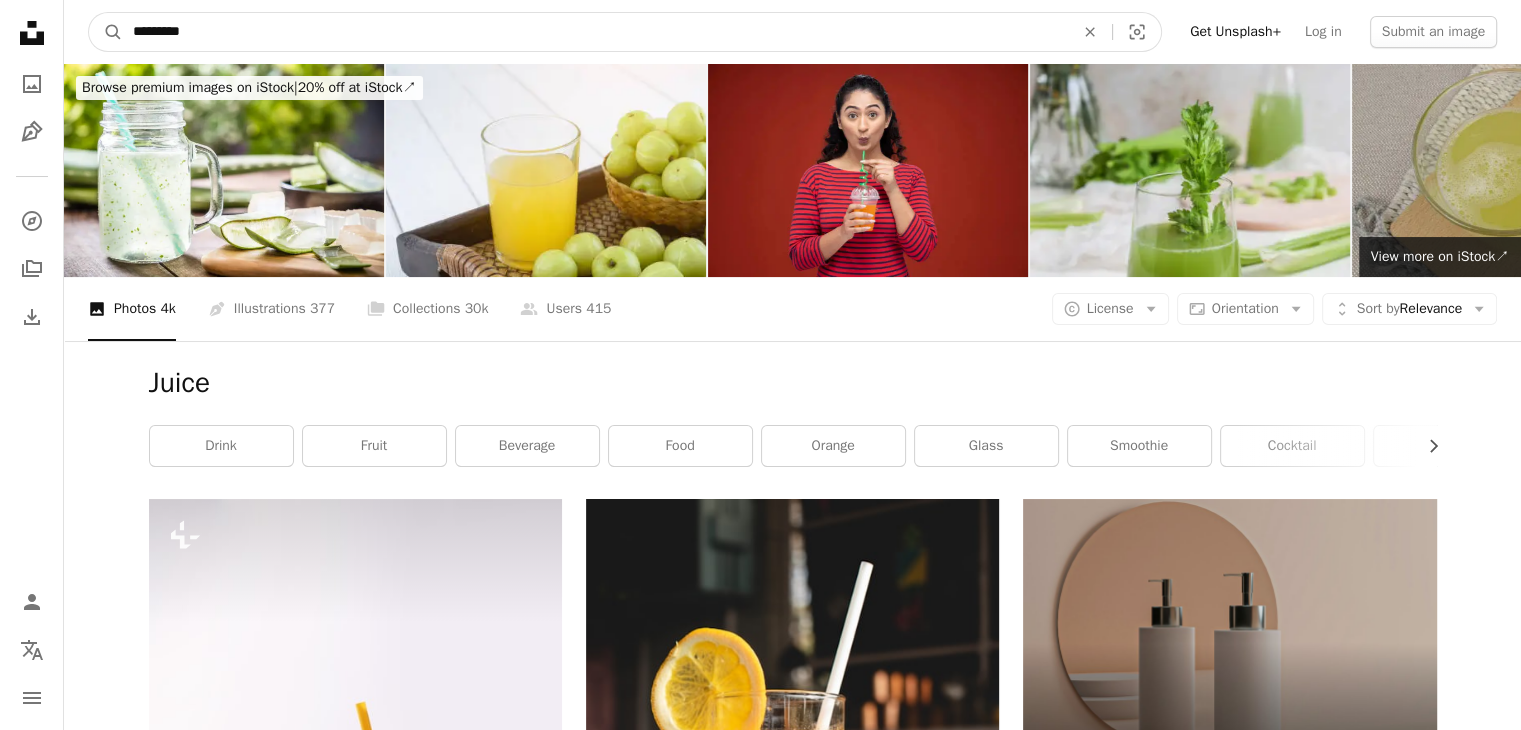 type on "*********" 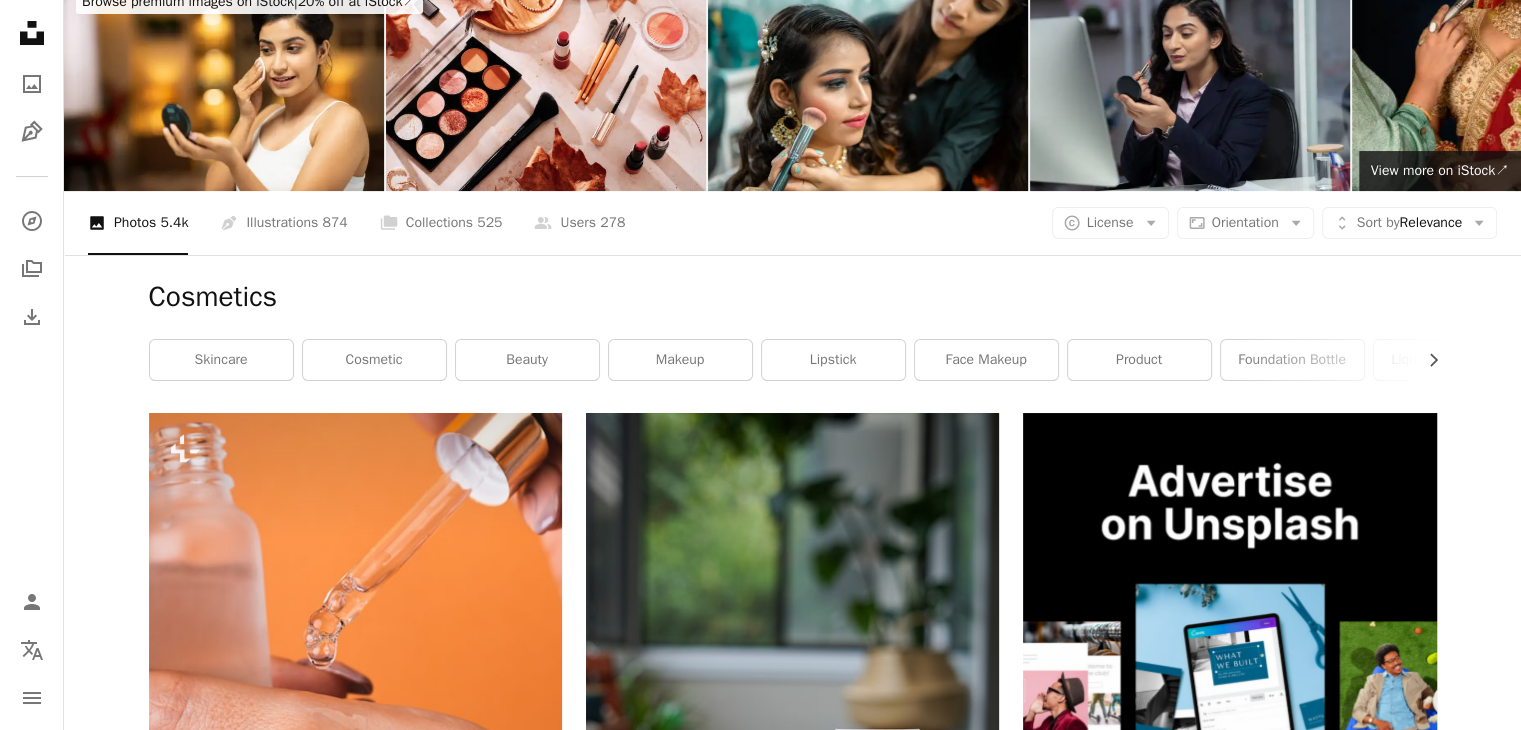 scroll, scrollTop: 0, scrollLeft: 0, axis: both 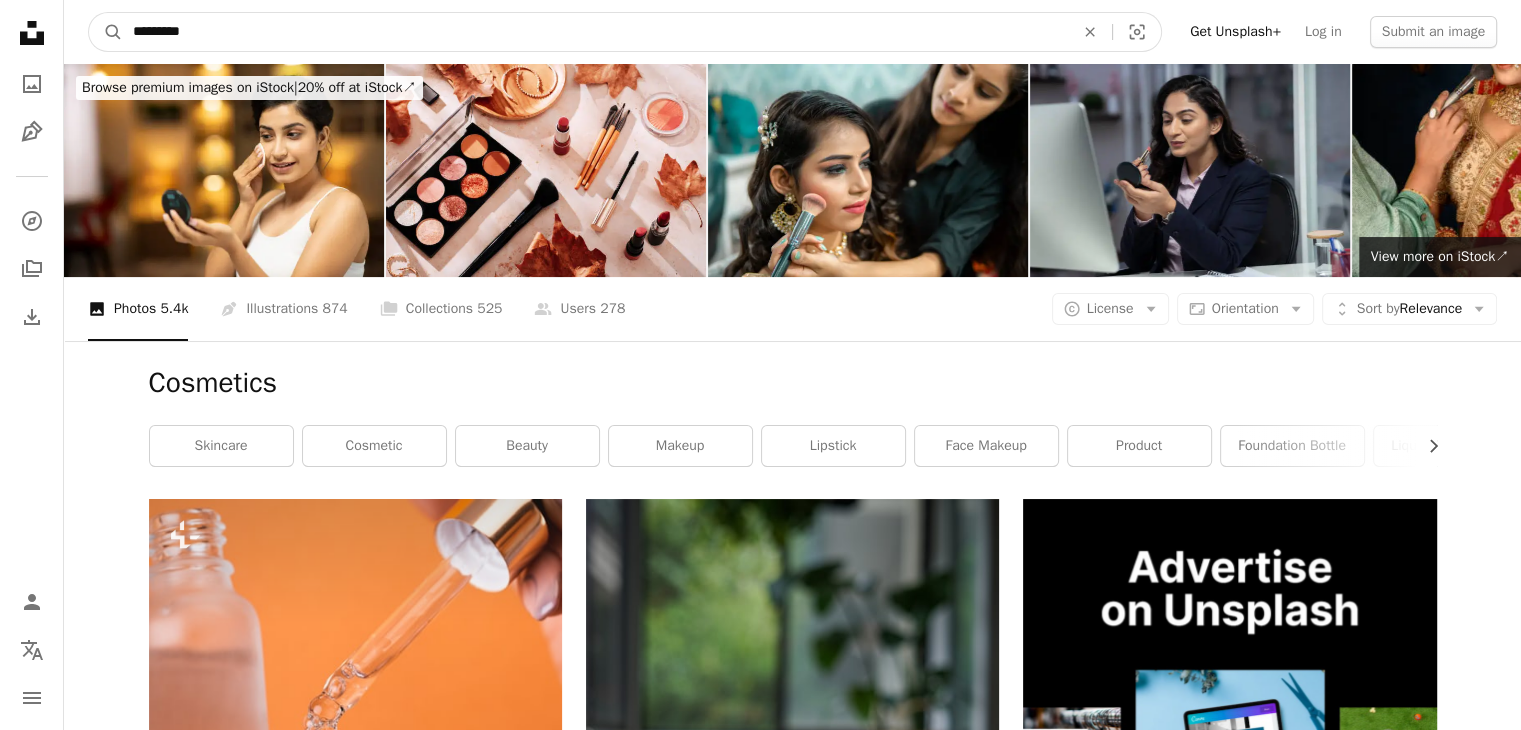 drag, startPoint x: 213, startPoint y: 38, endPoint x: 76, endPoint y: 34, distance: 137.05838 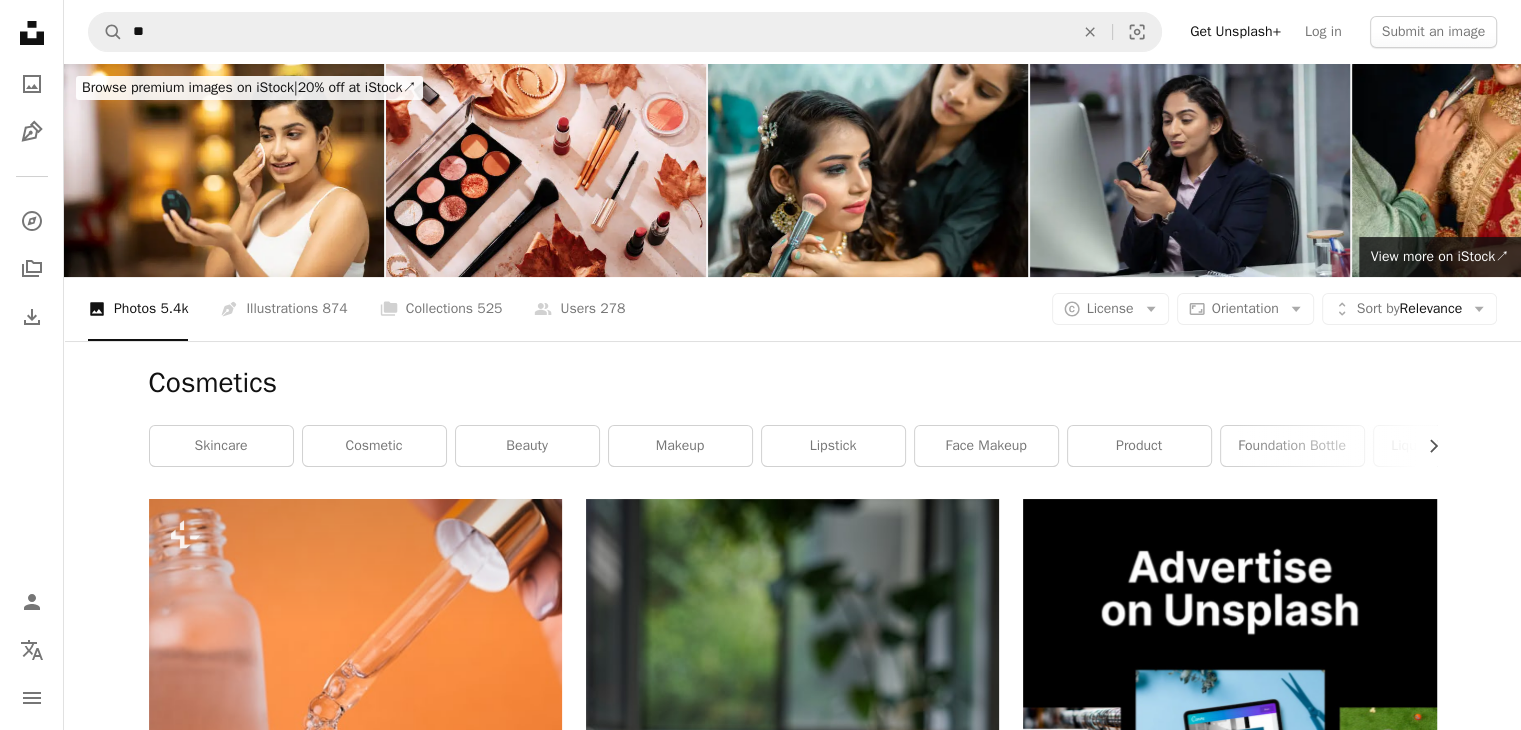 click on "A magnifying glass ** An X shape Visual search Get Unsplash+ Log in Submit an image" at bounding box center [792, 32] 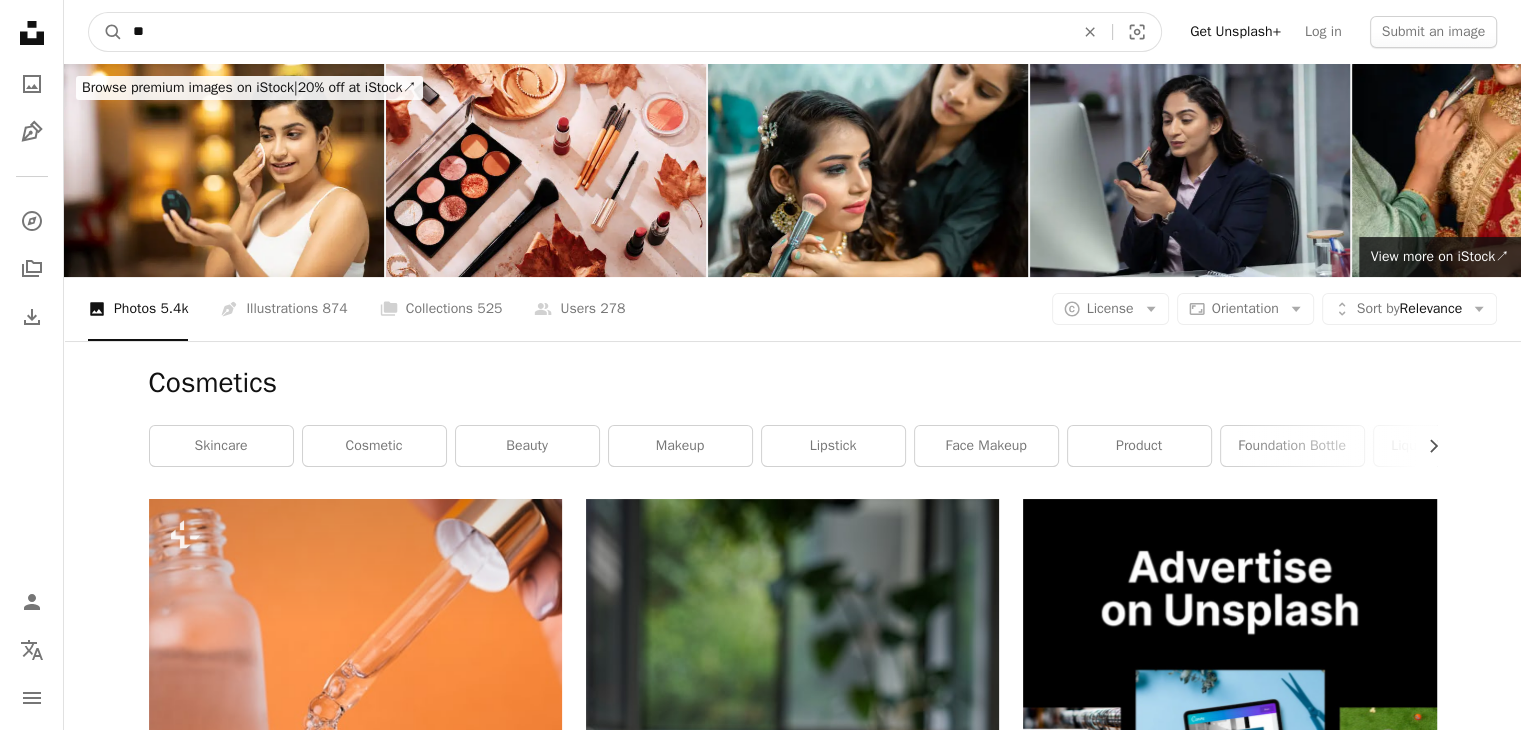click on "**" at bounding box center [595, 32] 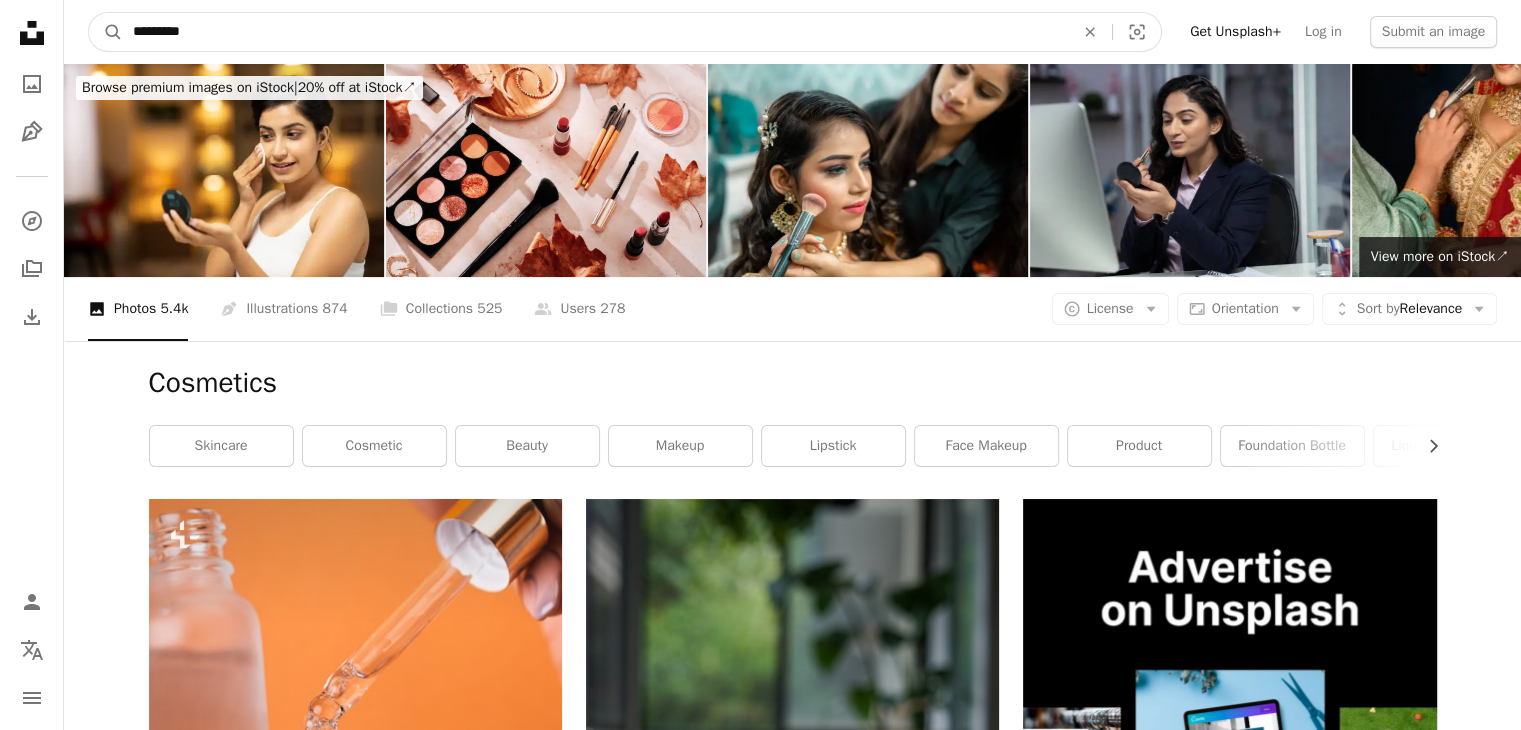 type on "**********" 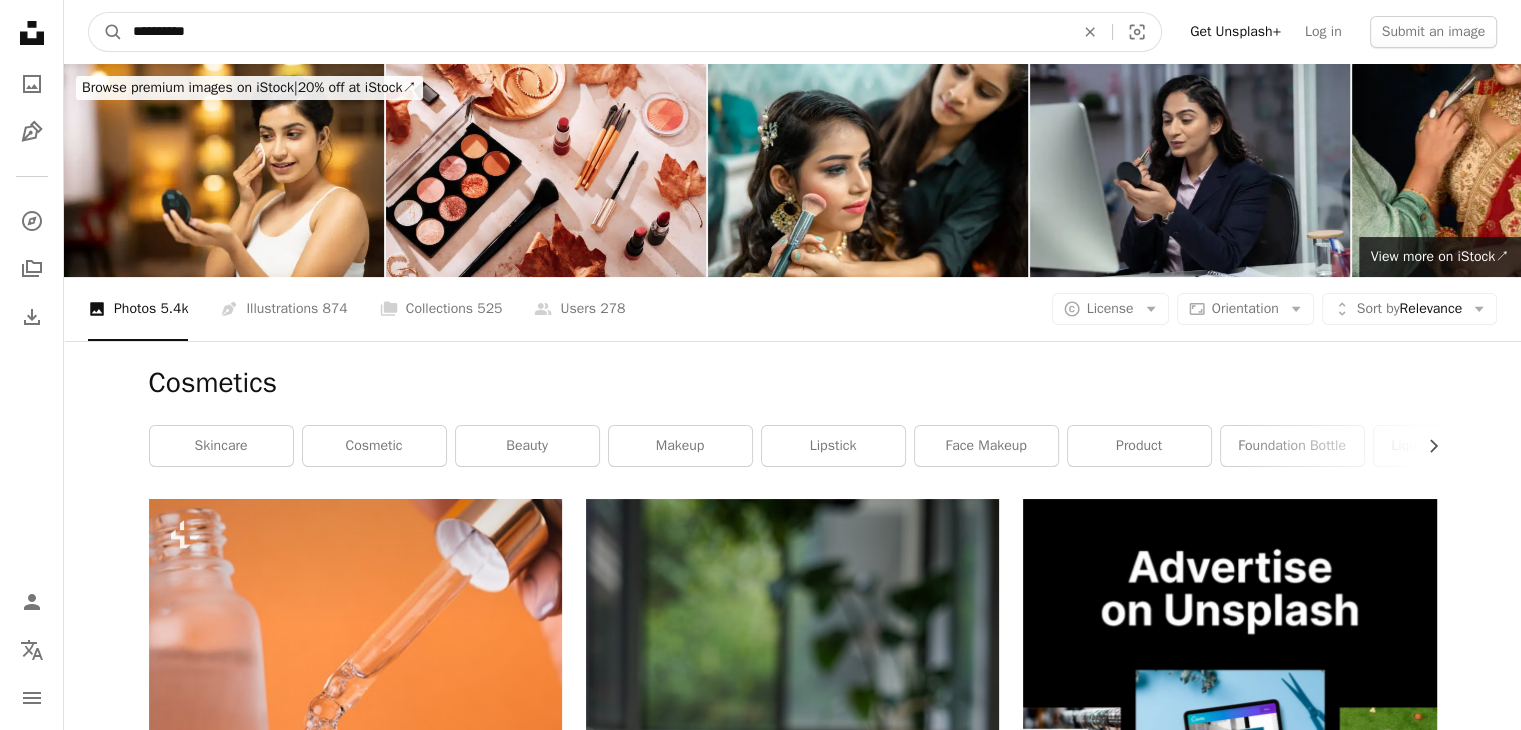click on "A magnifying glass" at bounding box center (106, 32) 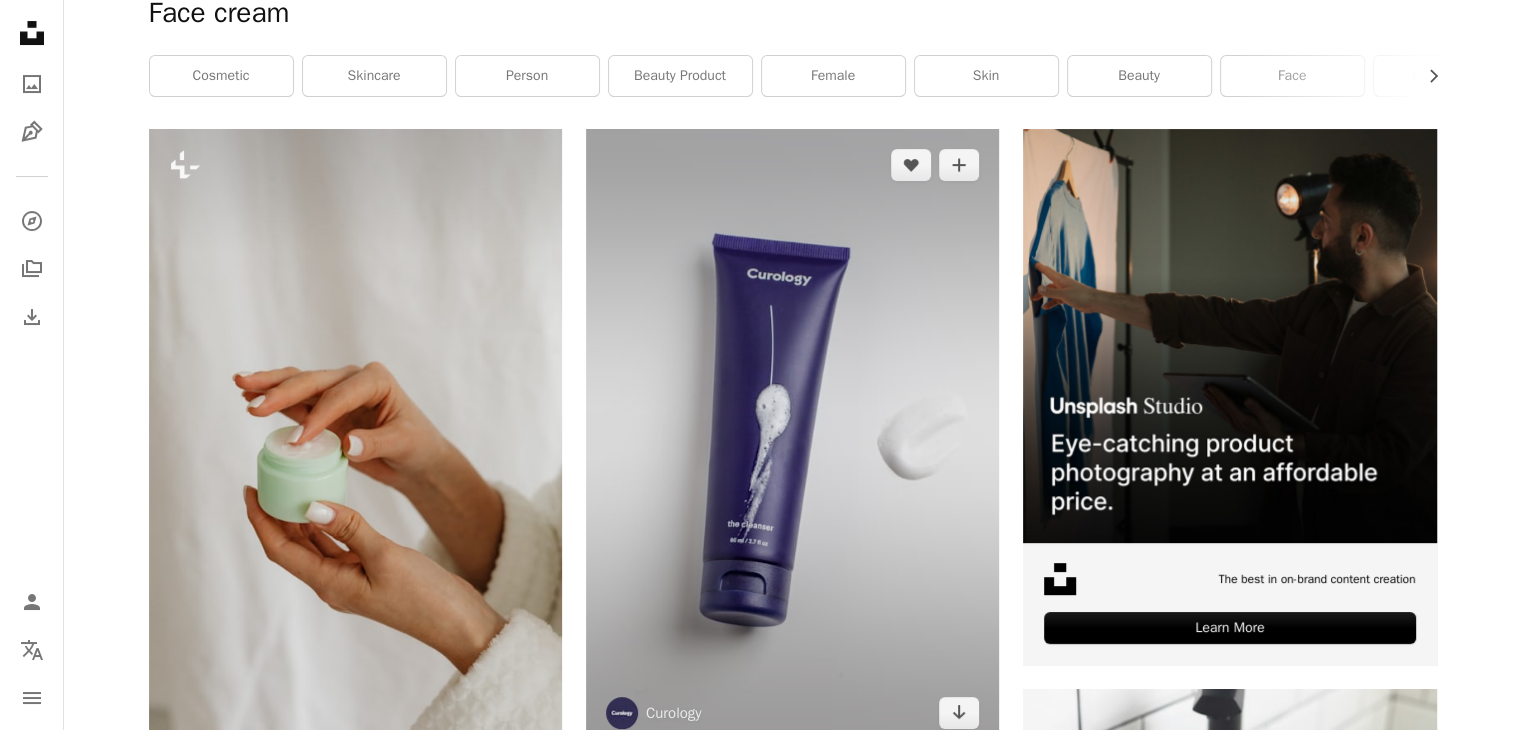 scroll, scrollTop: 400, scrollLeft: 0, axis: vertical 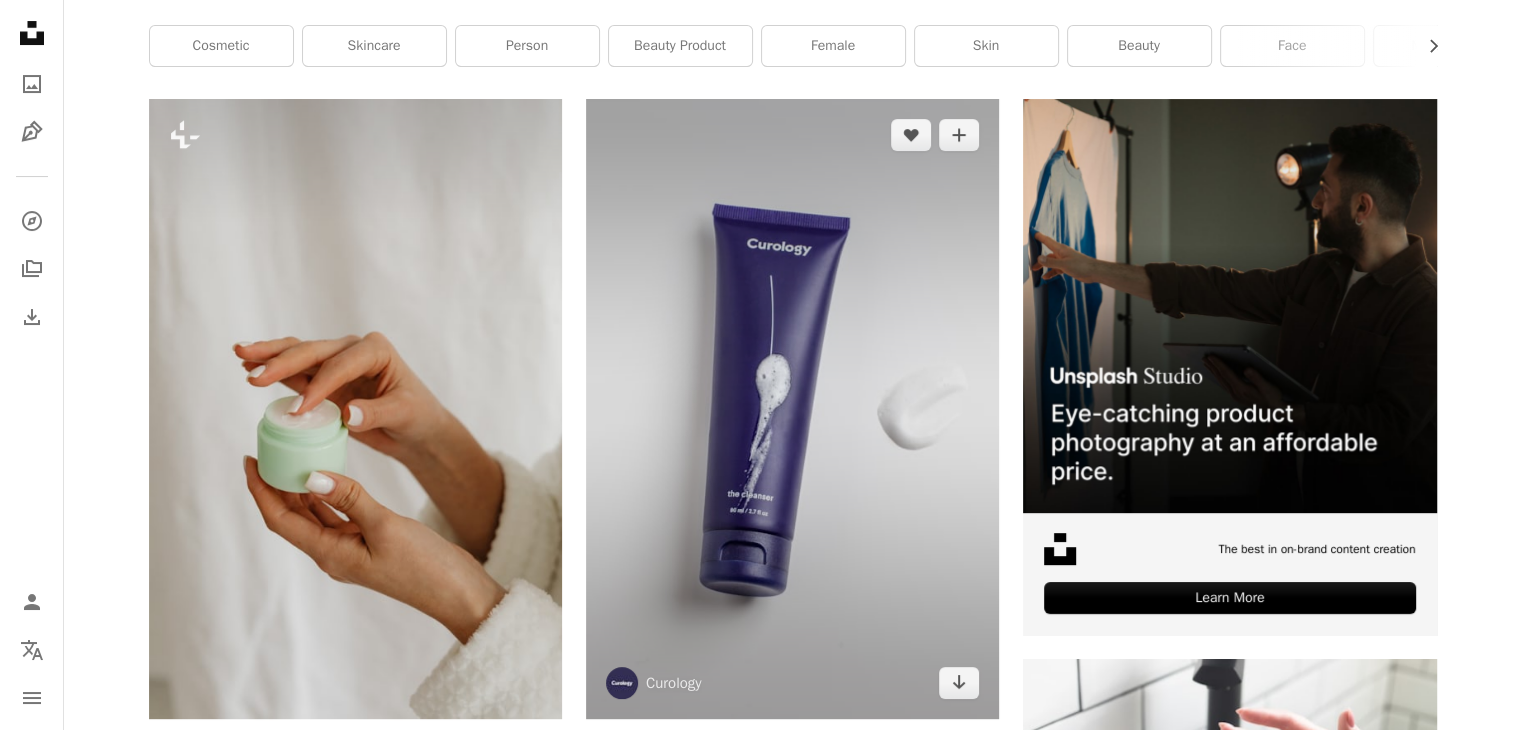 click at bounding box center (792, 409) 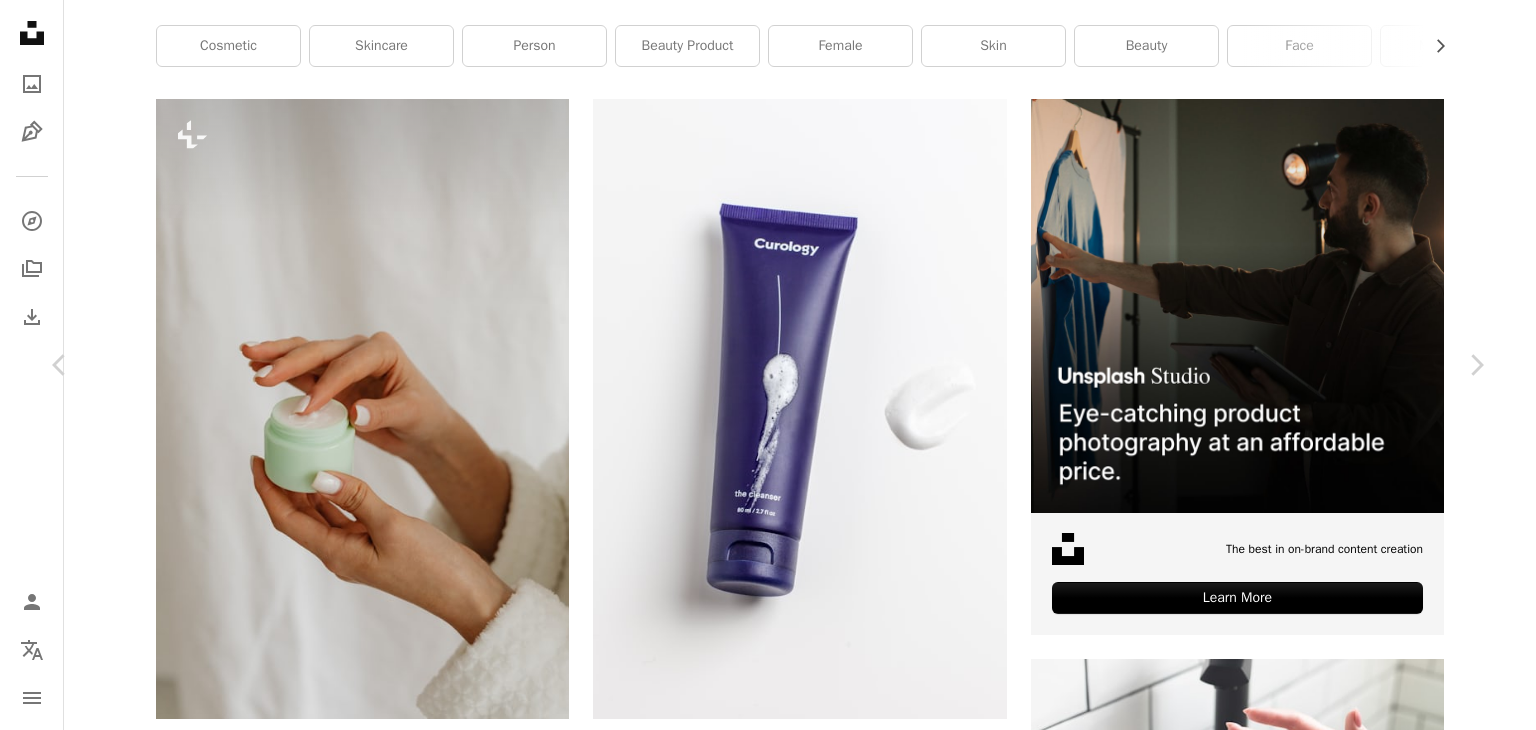 click on "Chevron down" 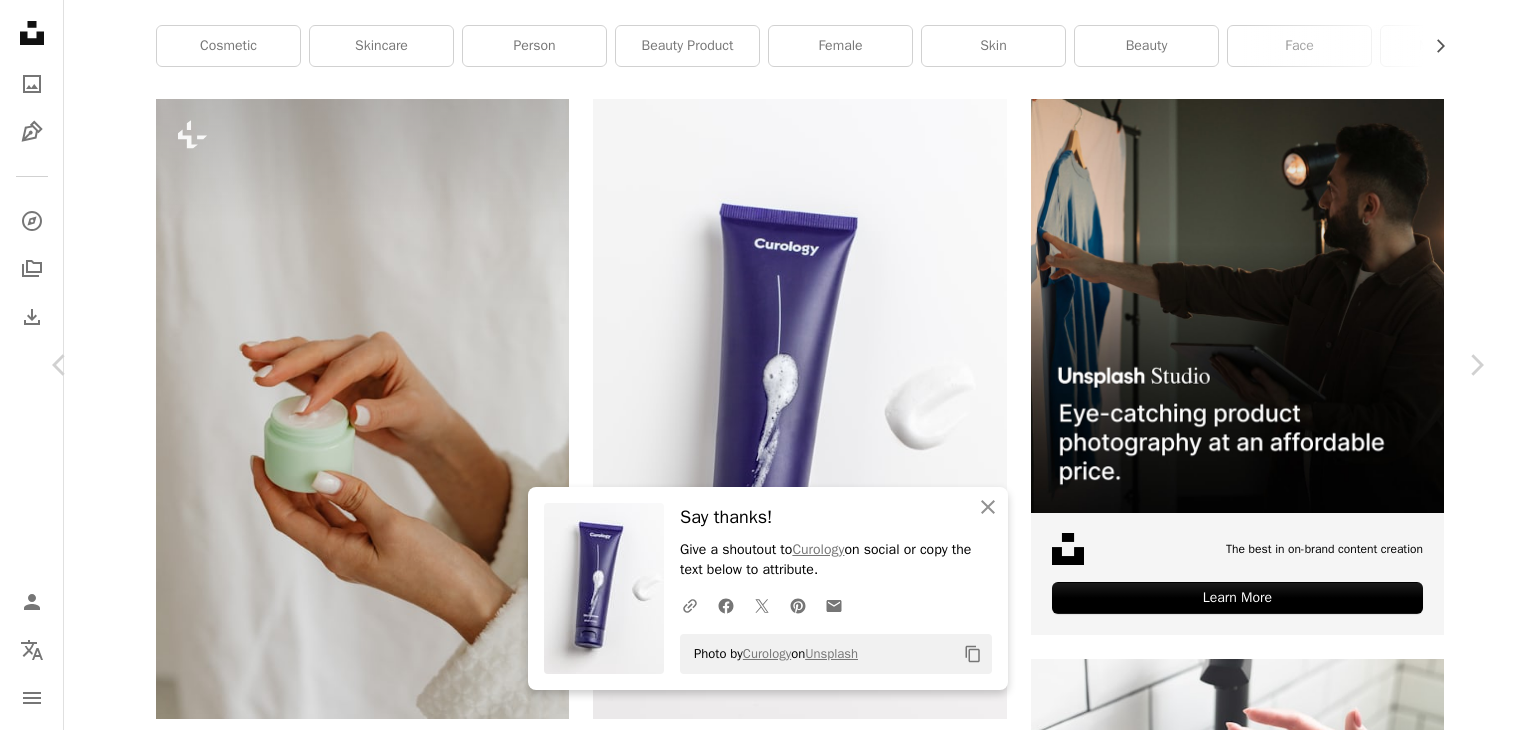 click on "An X shape Chevron left Chevron right An X shape Close Say thanks! Give a shoutout to  Curology  on social or copy the text below to attribute. A URL sharing icon (chains) Facebook icon X (formerly Twitter) icon Pinterest icon An envelope Photo by  Curology  on  Unsplash
Copy content Curology curology A heart A plus sign Download free Chevron down Zoom in Views 5,371,366 Downloads 30,622 A forward-right arrow Share Info icon Info More Actions Calendar outlined Published on  April 26, 2019 Camera Canon, EOS 5D Mark II Safety Free to use under the  Unsplash License face white skincare purple bottle beauty products soap face cream beauty product lotion face wash moisturizer facewash cleanser moisturiser curology cosmetic cream face cleanser night cream day cream HD Wallpapers Browse premium related images on iStock  |  Save 20% with code UNSPLASH20 View more on iStock  ↗ Related images A heart A plus sign Curology Arrow pointing down Plus sign for Unsplash+ A heart A plus sign Planet Volumes For  For" at bounding box center [768, 5910] 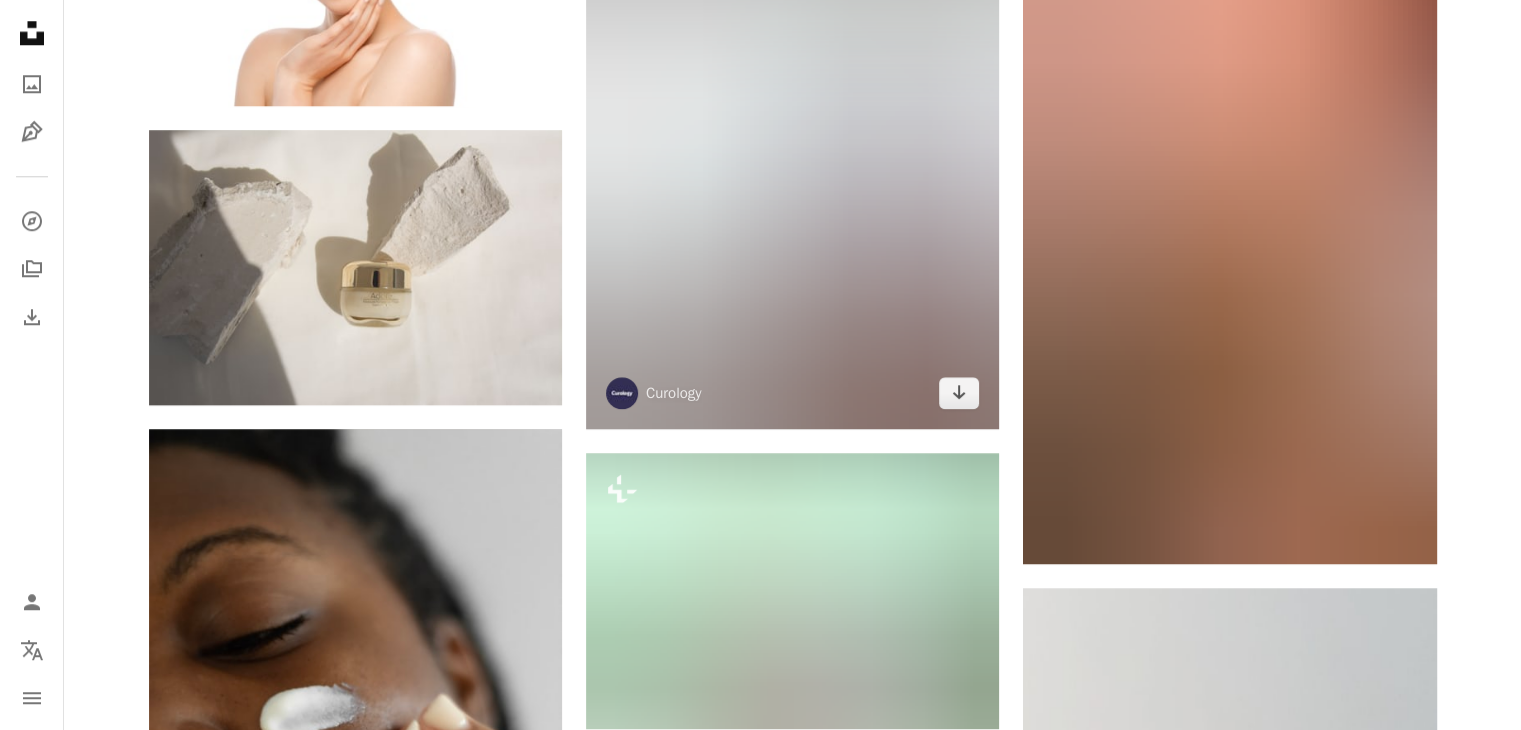 scroll, scrollTop: 2000, scrollLeft: 0, axis: vertical 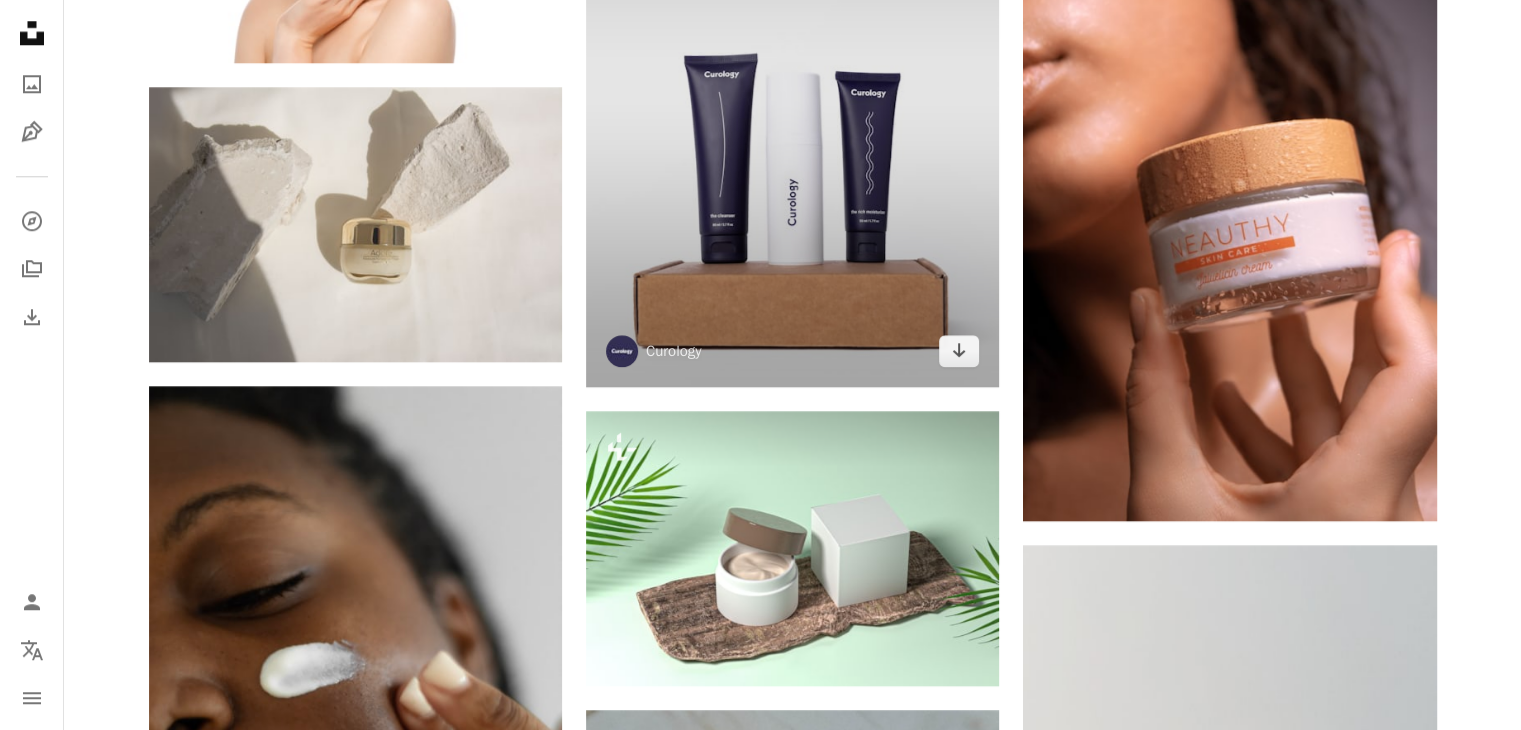 click at bounding box center (792, 86) 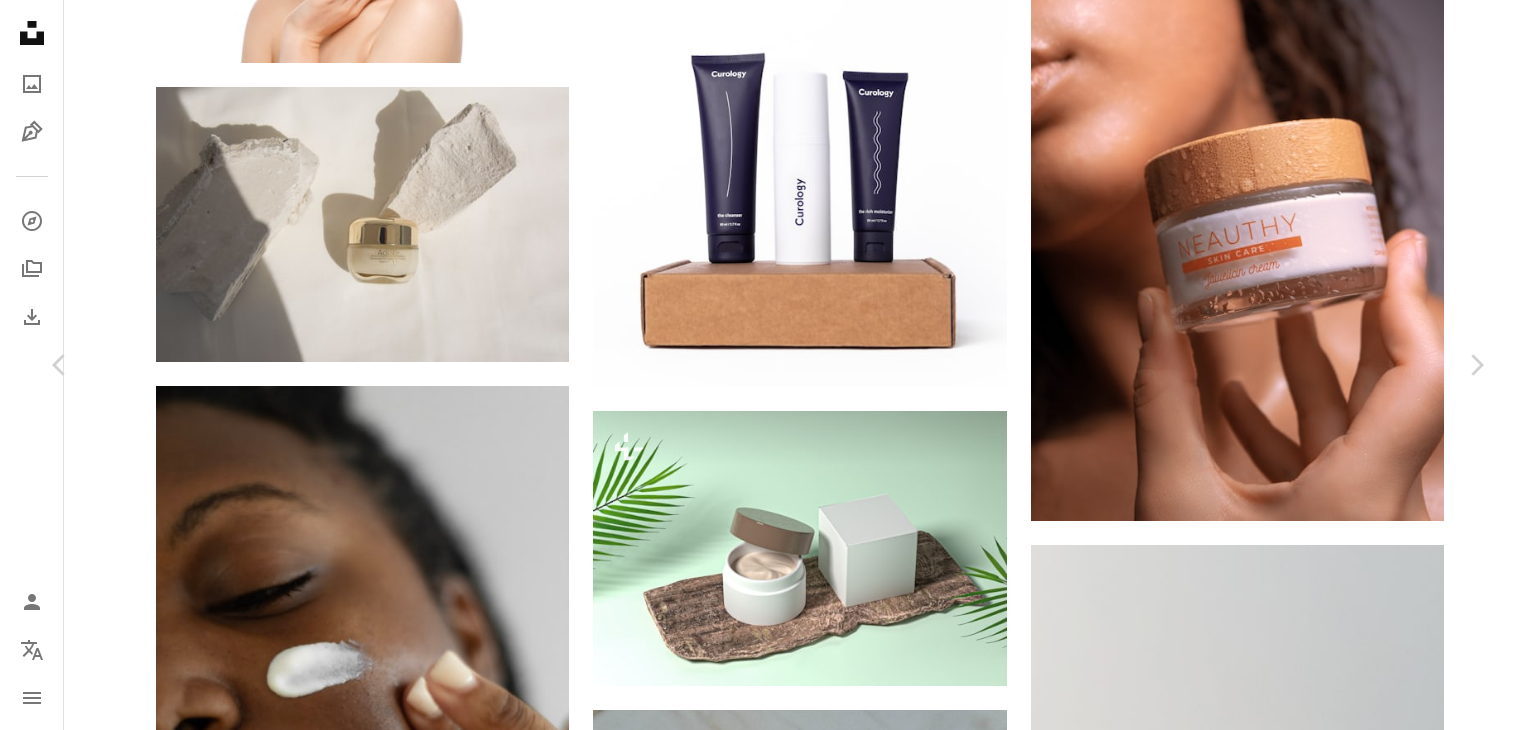 click on "Chevron down" 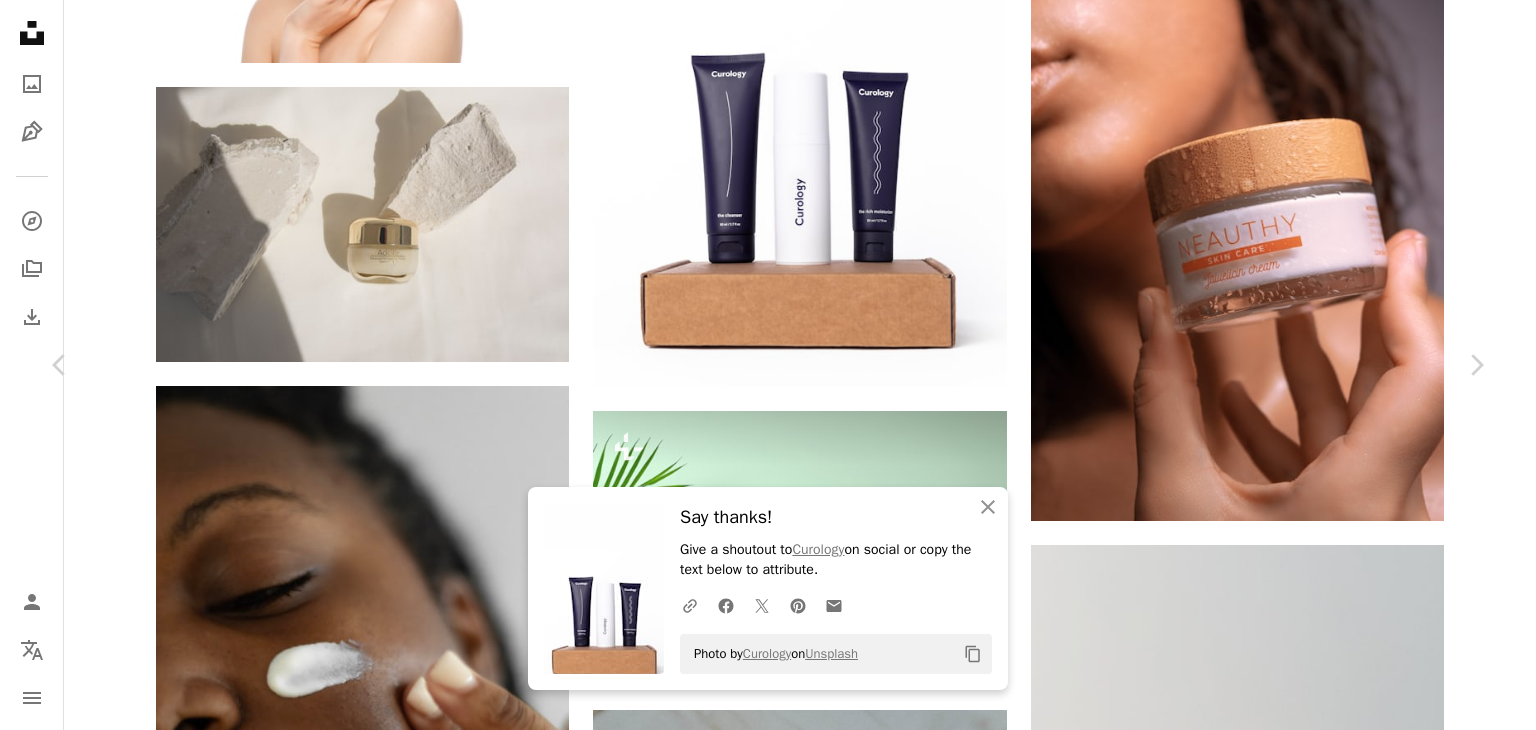 click on "An X shape Chevron left Chevron right An X shape Close Say thanks! Give a shoutout to  Curology  on social or copy the text below to attribute. A URL sharing icon (chains) Facebook icon X (formerly Twitter) icon Pinterest icon An envelope Photo by  Curology  on  Unsplash
Copy content Curology curology A heart A plus sign Download free Chevron down Zoom in Views 3,061,152 Downloads 23,115 A forward-right arrow Share Info icon Info More Actions curology product set on box with white background Calendar outlined Published on  October 23, 2019 Camera Canon, EOS 5D Mark IV Safety Free to use under the  Unsplash License face white background product skincare box beauty products clean skincare products face cream moisturizer cleanser moisturiser curology cosmetic cream night cream day cream white wood cosmetic bottle Free images Browse premium related images on iStock  |  Save 20% with code UNSPLASH20 View more on iStock  ↗ Related images A heart A plus sign [FIRST] [LAST] Available for hire A heart For" at bounding box center [768, 4311] 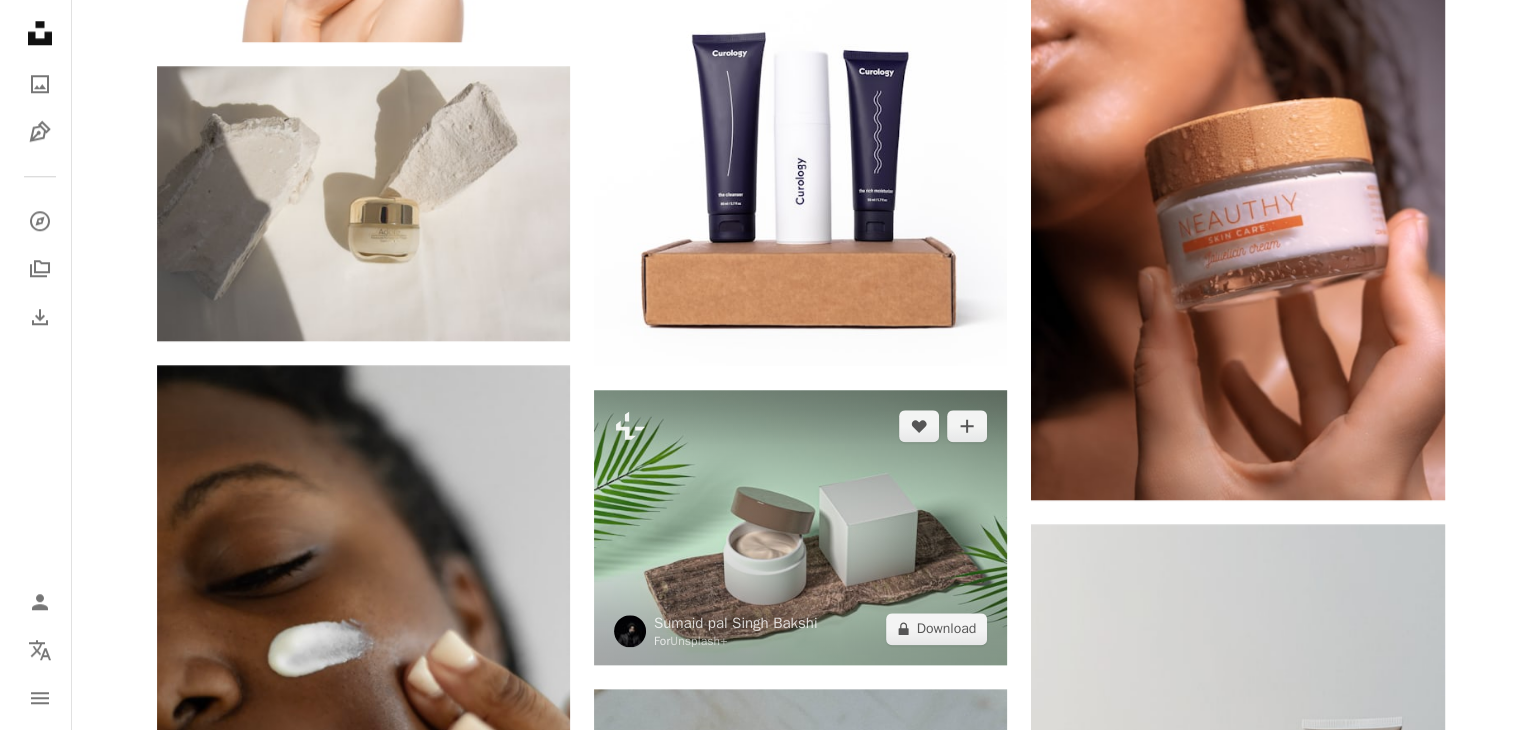 scroll, scrollTop: 1900, scrollLeft: 0, axis: vertical 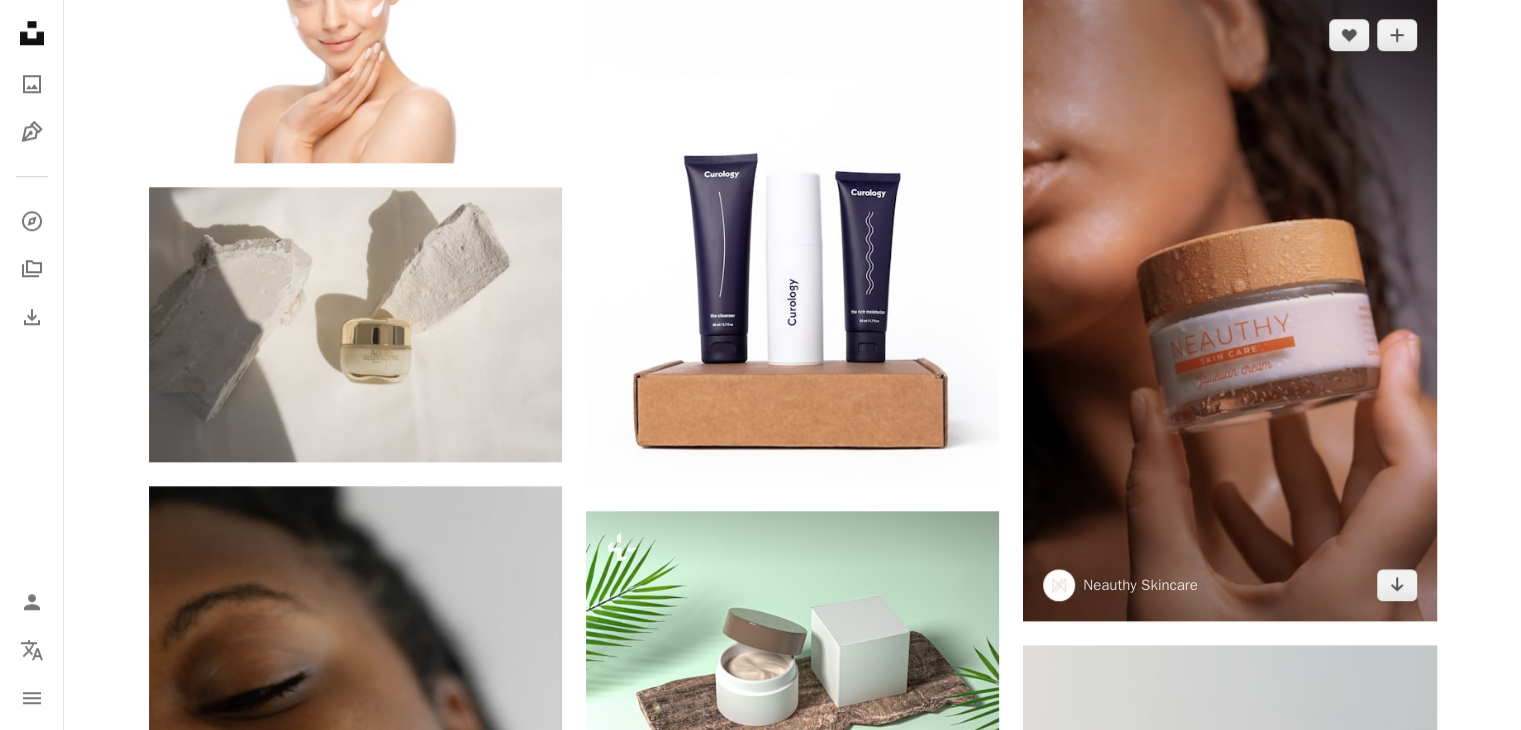 click at bounding box center [1229, 310] 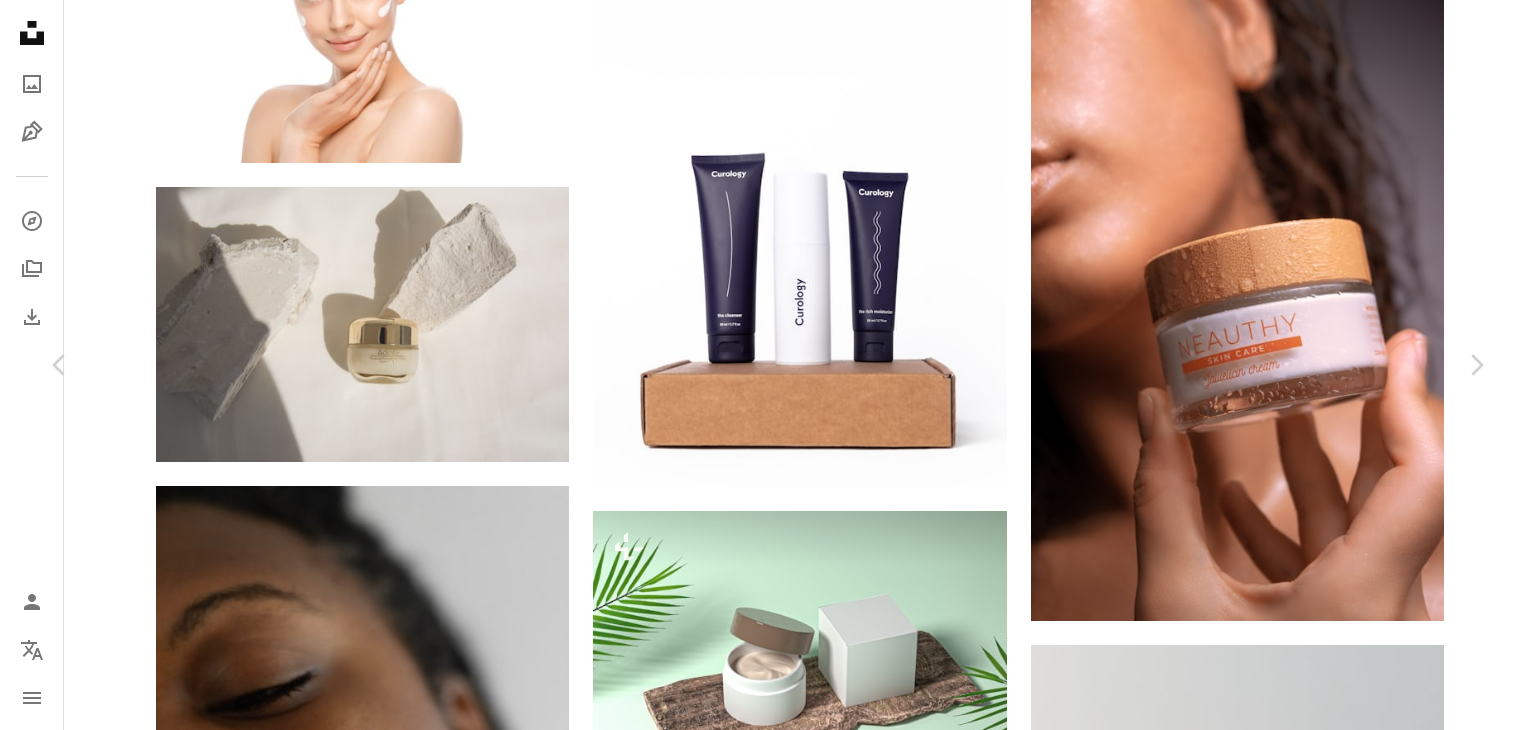 scroll, scrollTop: 2800, scrollLeft: 0, axis: vertical 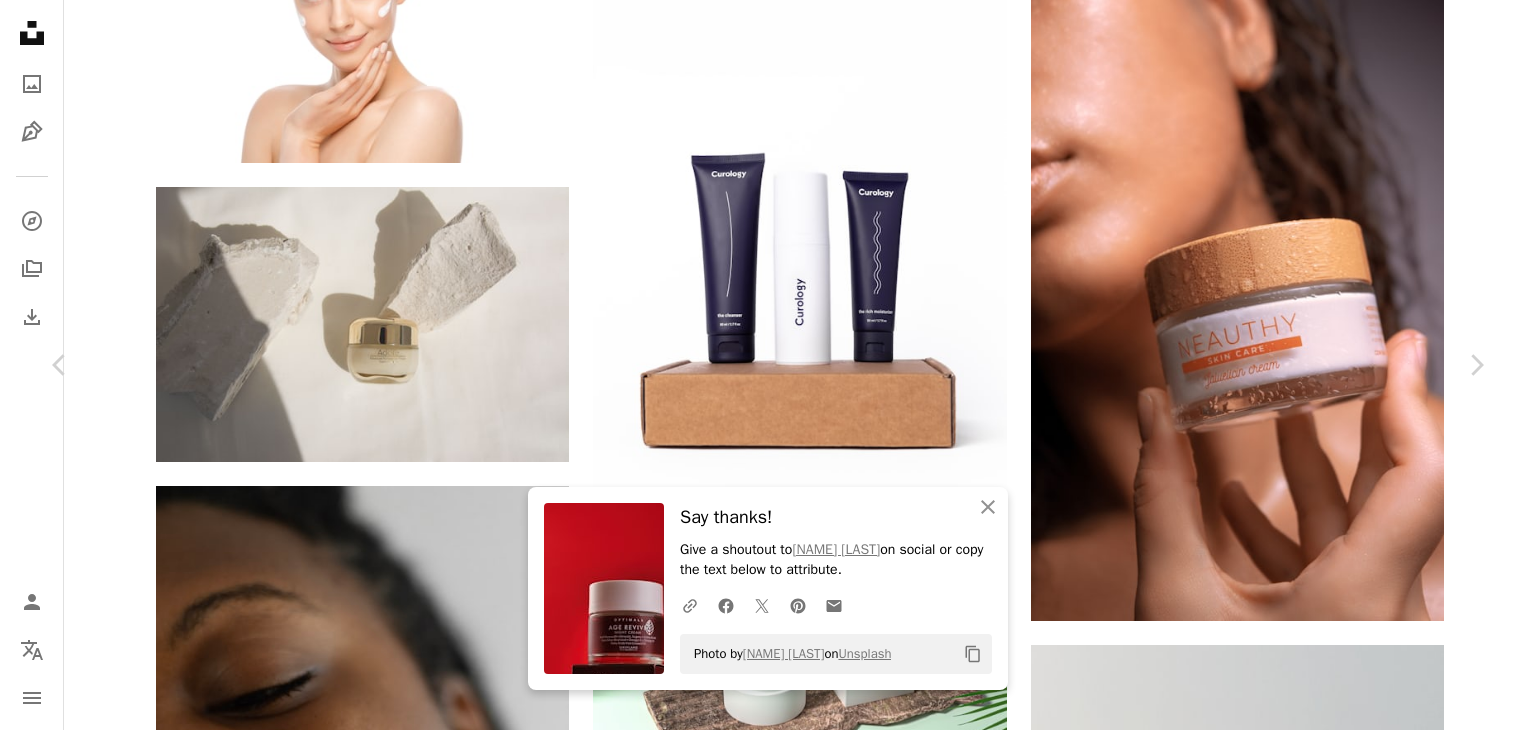 click on "An X shape Chevron left Chevron right An X shape Close Say thanks! Give a shoutout to  Stepan Vrany  on social or copy the text below to attribute. A URL sharing icon (chains) Facebook icon X (formerly Twitter) icon Pinterest icon An envelope Photo by  Stepan Vrany  on  Unsplash
Copy content Stepan Vrany Available for hire A checkmark inside of a circle A heart A plus sign Download free Chevron down Zoom in Views 13,728 Downloads 104 A forward-right arrow Share Info icon Info More Actions A map marker [CITY], [COUNTRY] Calendar outlined Published on  November 18, 2023 Safety Free to use under the  Unsplash License product photography cosmetics face grey perfume makeup bottle head can tin [COUNTRY] Creative Commons images Browse premium related images on iStock  |  Save 20% with code UNSPLASH20 View more on iStock  ↗ Related images A heart A plus sign Leiada Krözjhen Available for hire A checkmark inside of a circle Arrow pointing down Plus sign for Unsplash+ A heart A plus sign For  Unsplash+ For" at bounding box center (768, 4411) 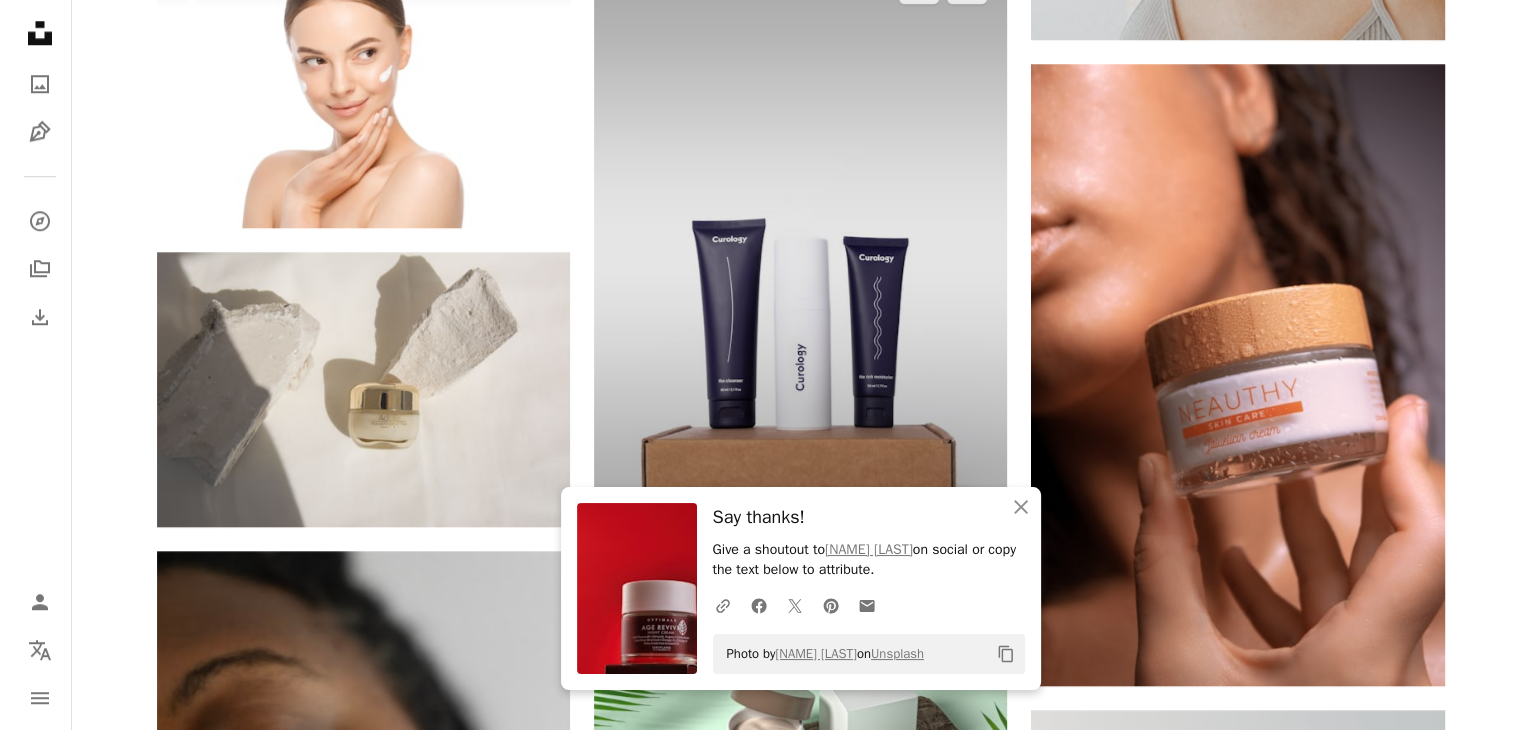 scroll, scrollTop: 1800, scrollLeft: 0, axis: vertical 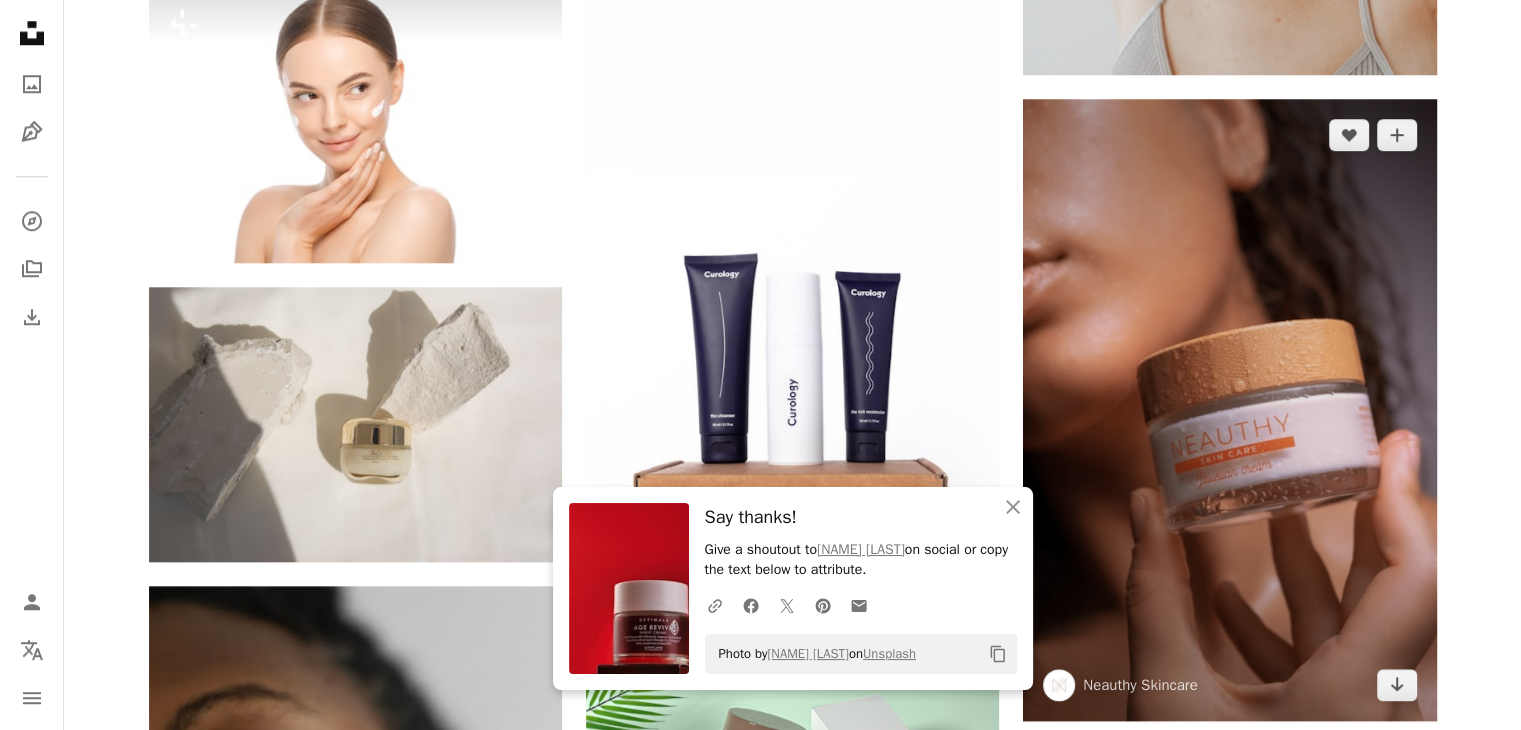 click at bounding box center (1229, 410) 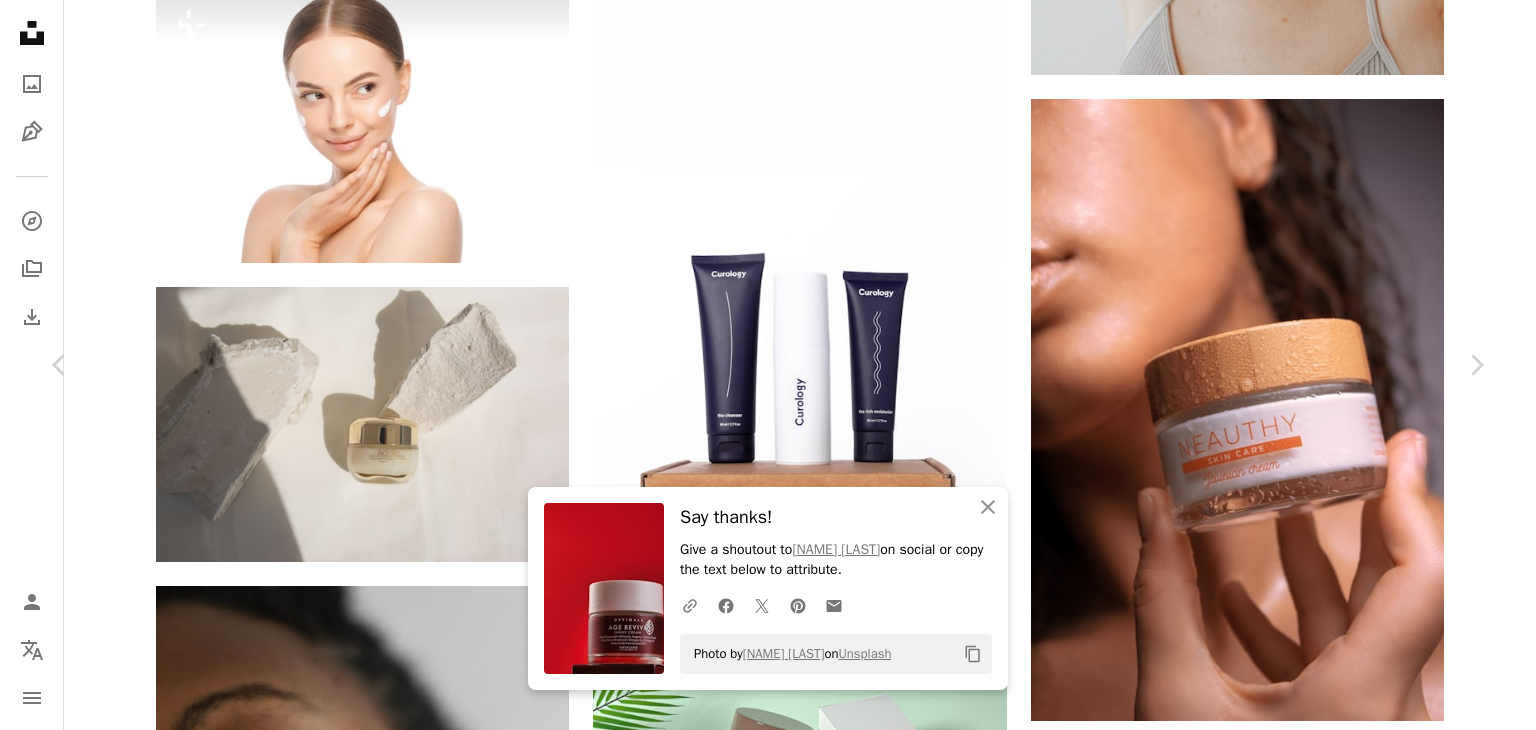 scroll, scrollTop: 1500, scrollLeft: 0, axis: vertical 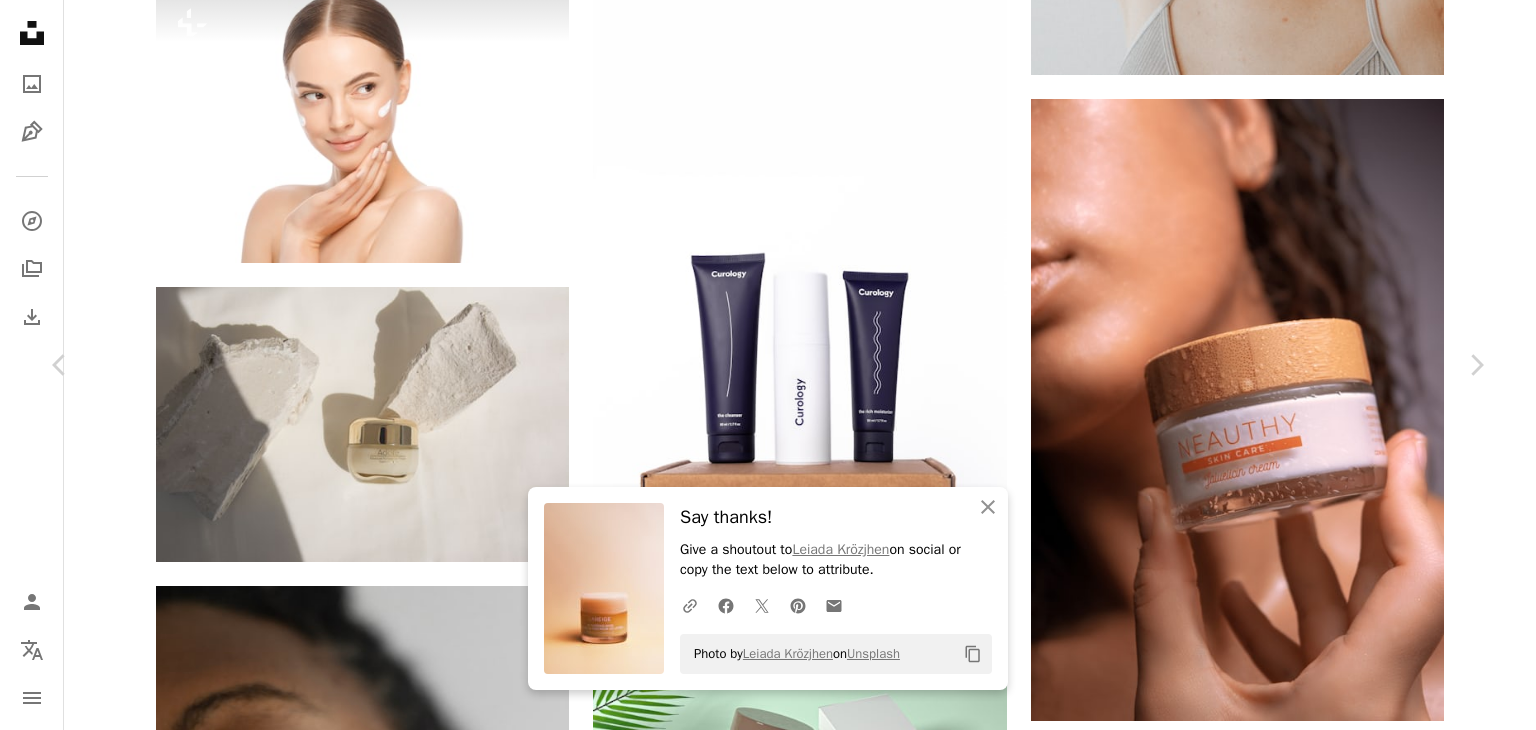 click on "An X shape Chevron left Chevron right An X shape Close Say thanks! Give a shoutout to  Leiada Krözjhen  on social or copy the text below to attribute. A URL sharing icon (chains) Facebook icon X (formerly Twitter) icon Pinterest icon An envelope Photo by  Leiada Krözjhen  on  Unsplash
Copy content Leiada Krözjhen Available for hire A checkmark inside of a circle A heart A plus sign Download free Chevron down Zoom in Views 1,847 Downloads 18 A forward-right arrow Share Info icon Info More Actions A small container of Laneige lip sleeping mask on a light, blank backdrop with soft lighting and shadows. A map marker [CITY], [STATE], [COUNTRY] Calendar outlined Published on  March 16, 2025 Camera FUJIFILM, X-T4 Safety Free to use under the  Unsplash License face perfume usa makeup bottle cosmetics head [CITY] face makeup HD Wallpapers Browse premium related images on iStock  |  Save 20% with code UNSPLASH20 View more on iStock  ↗ Related images A heart A plus sign [FIRST] [LAST] Available for hire A checkmark inside of a circle Arrow pointing down For" at bounding box center (768, 4511) 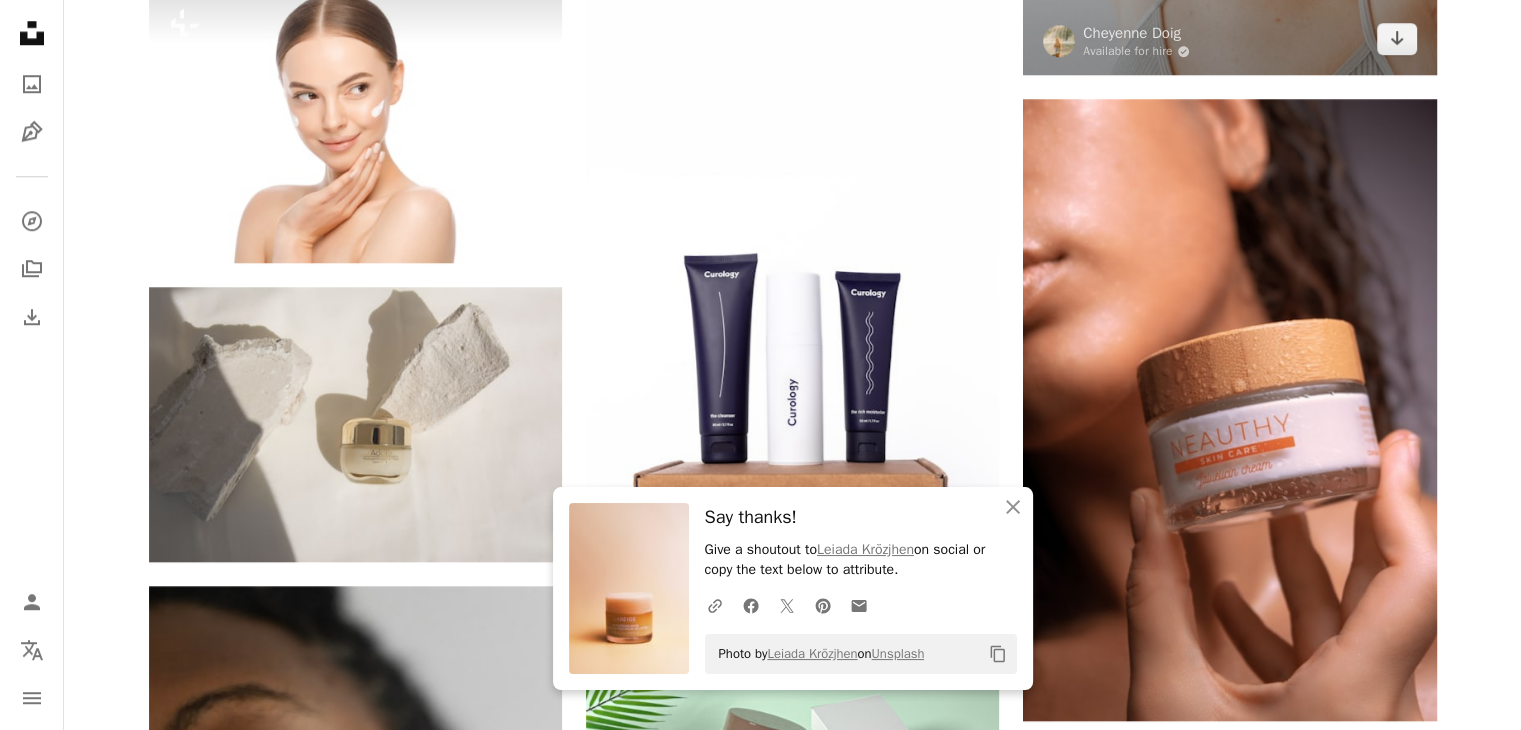 scroll, scrollTop: 1845, scrollLeft: 0, axis: vertical 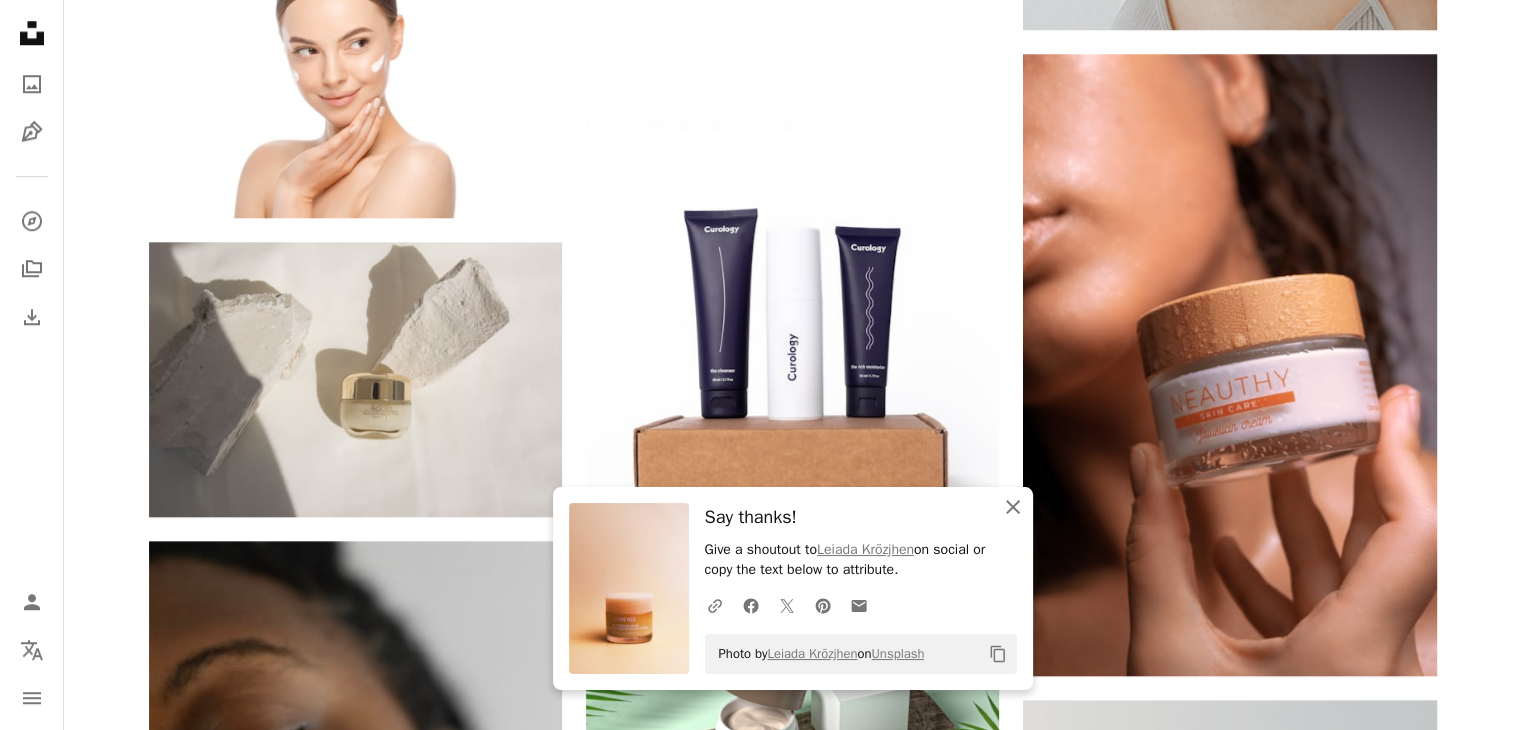 click on "An X shape" 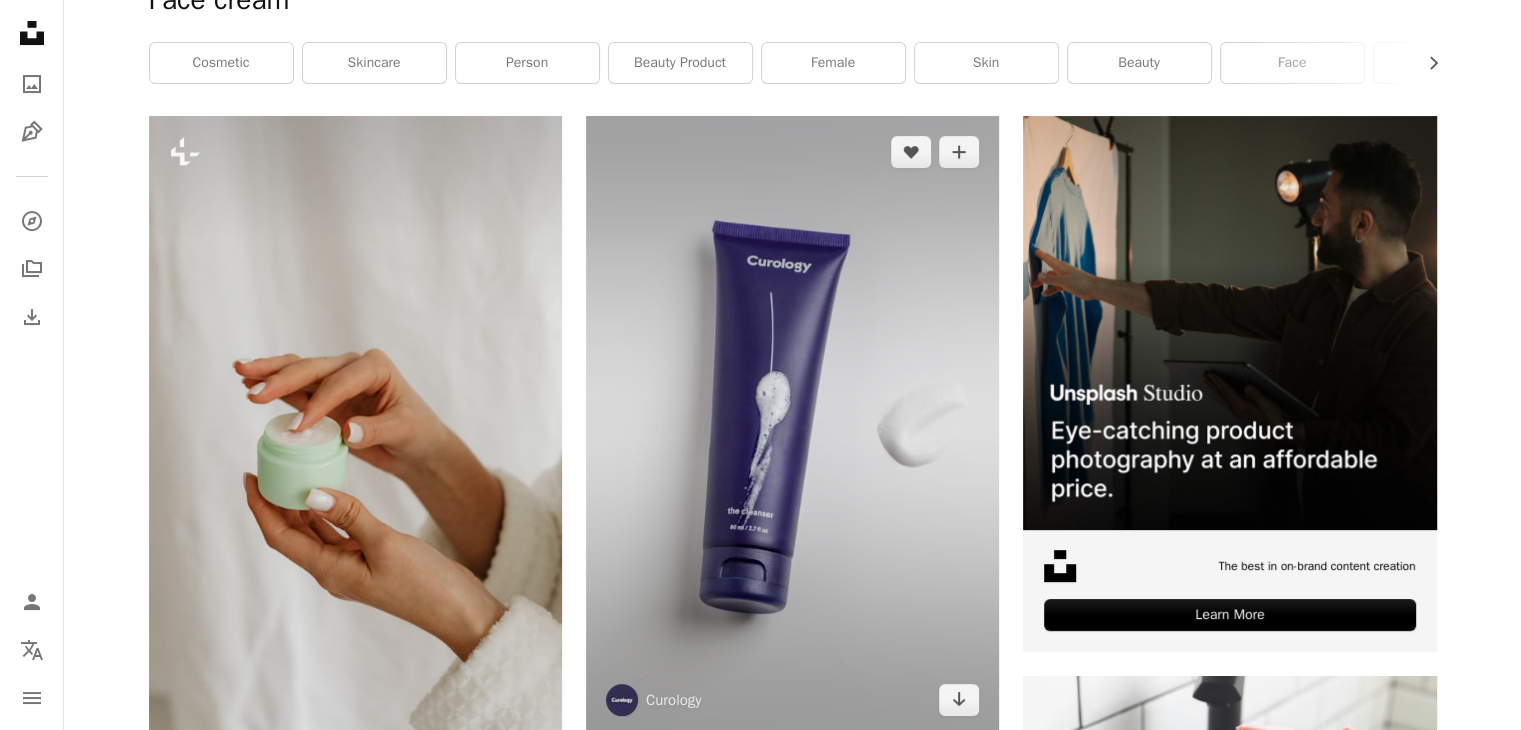 scroll, scrollTop: 245, scrollLeft: 0, axis: vertical 